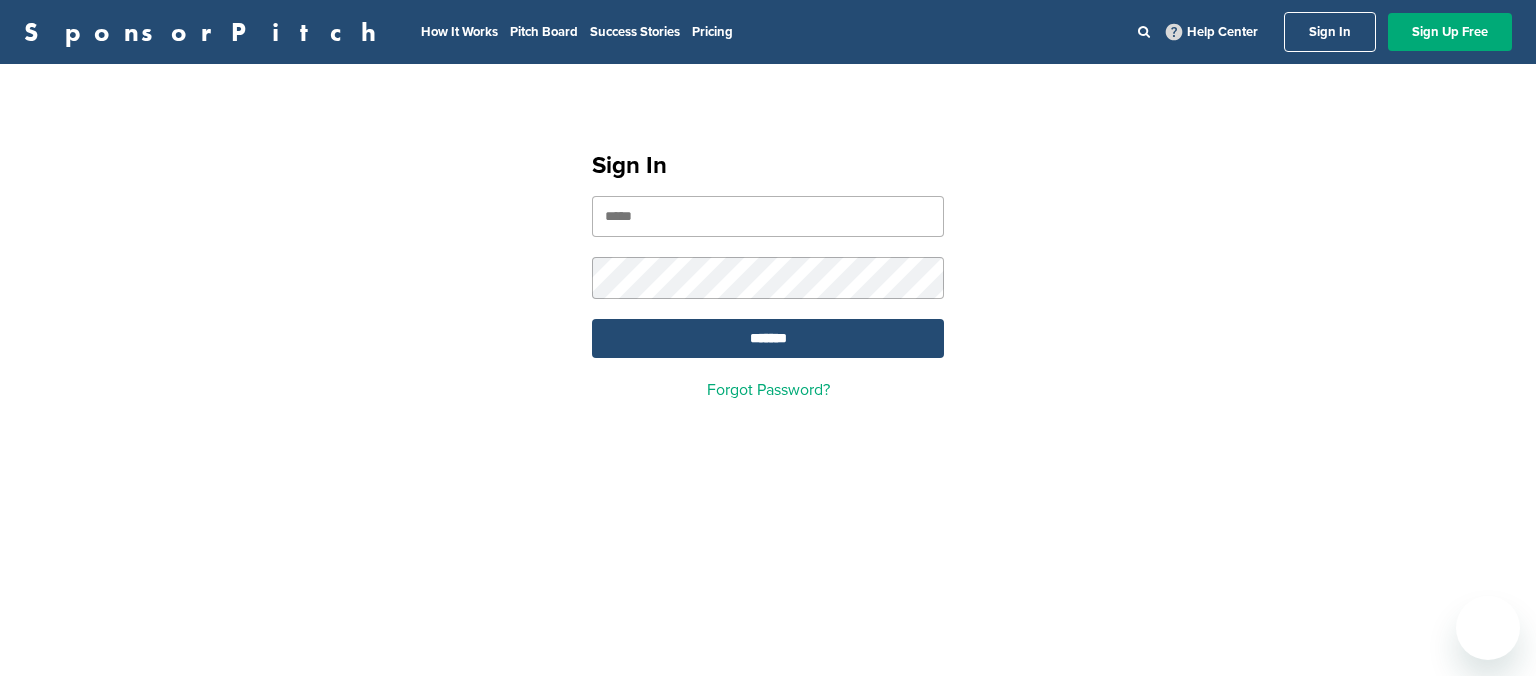 scroll, scrollTop: 0, scrollLeft: 0, axis: both 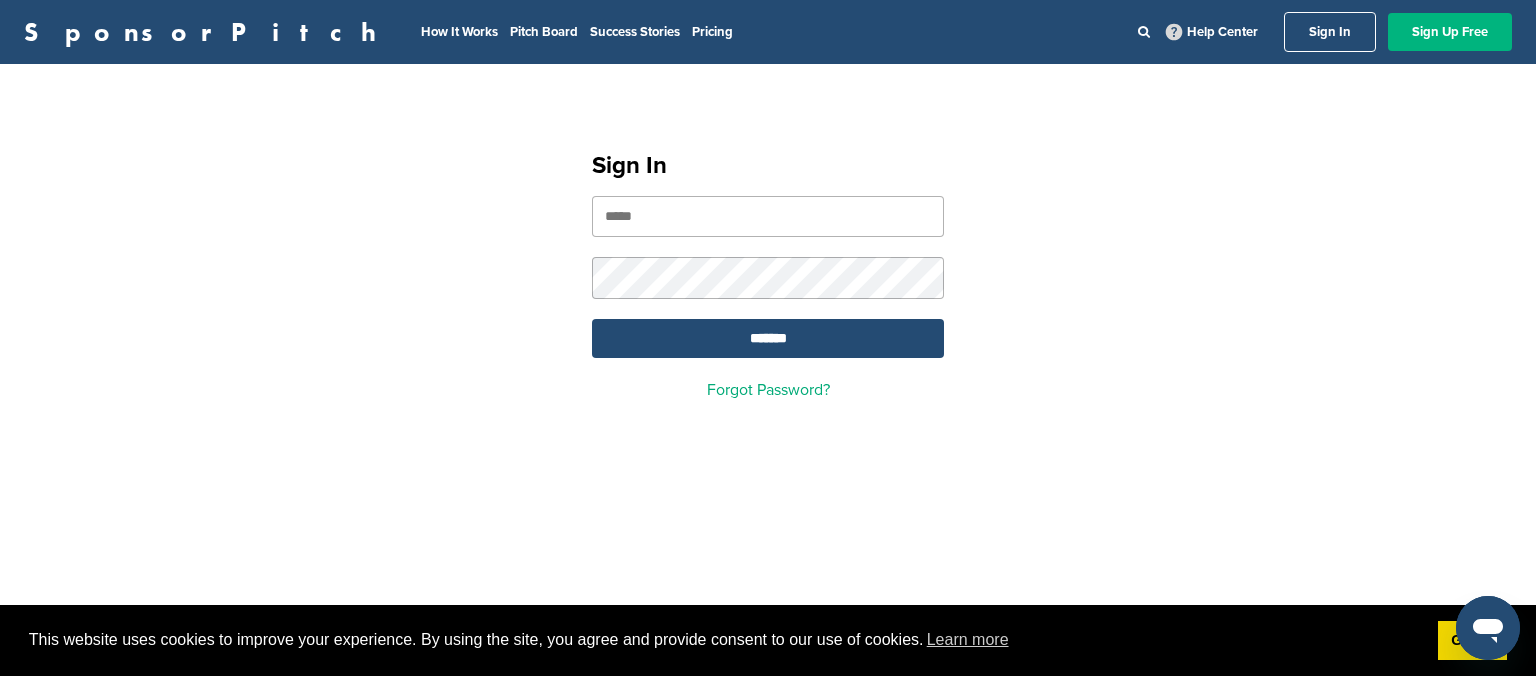 click on "Sign Up Free" at bounding box center [1450, 32] 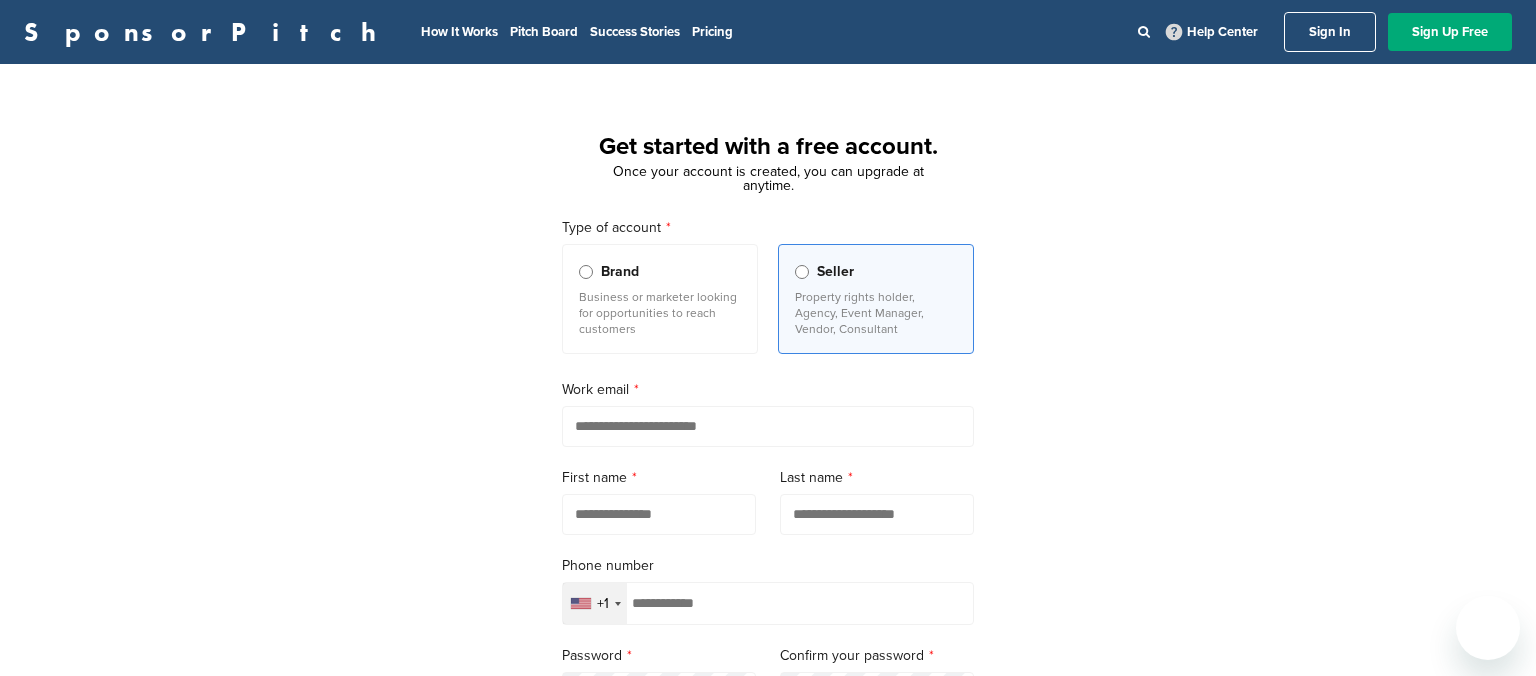 scroll, scrollTop: 0, scrollLeft: 0, axis: both 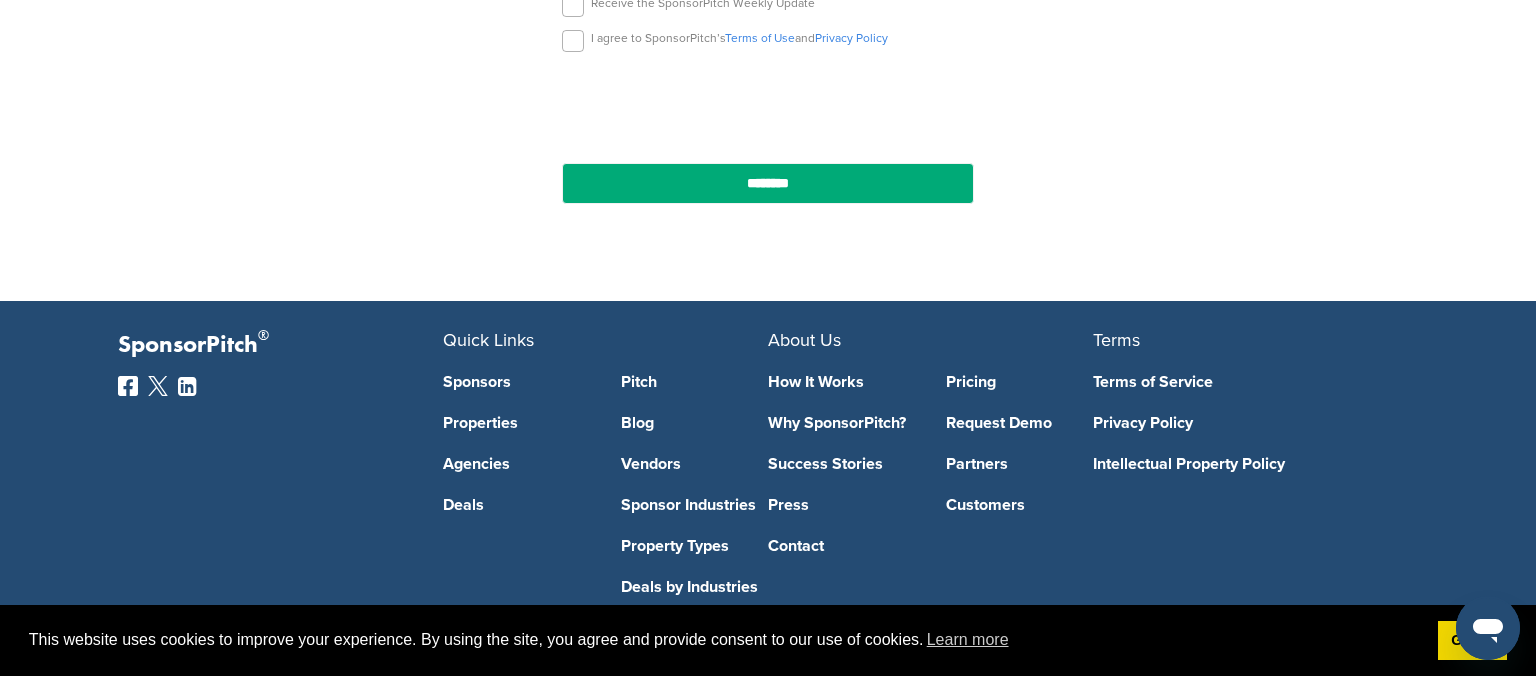 click on "How It Works" at bounding box center [842, 382] 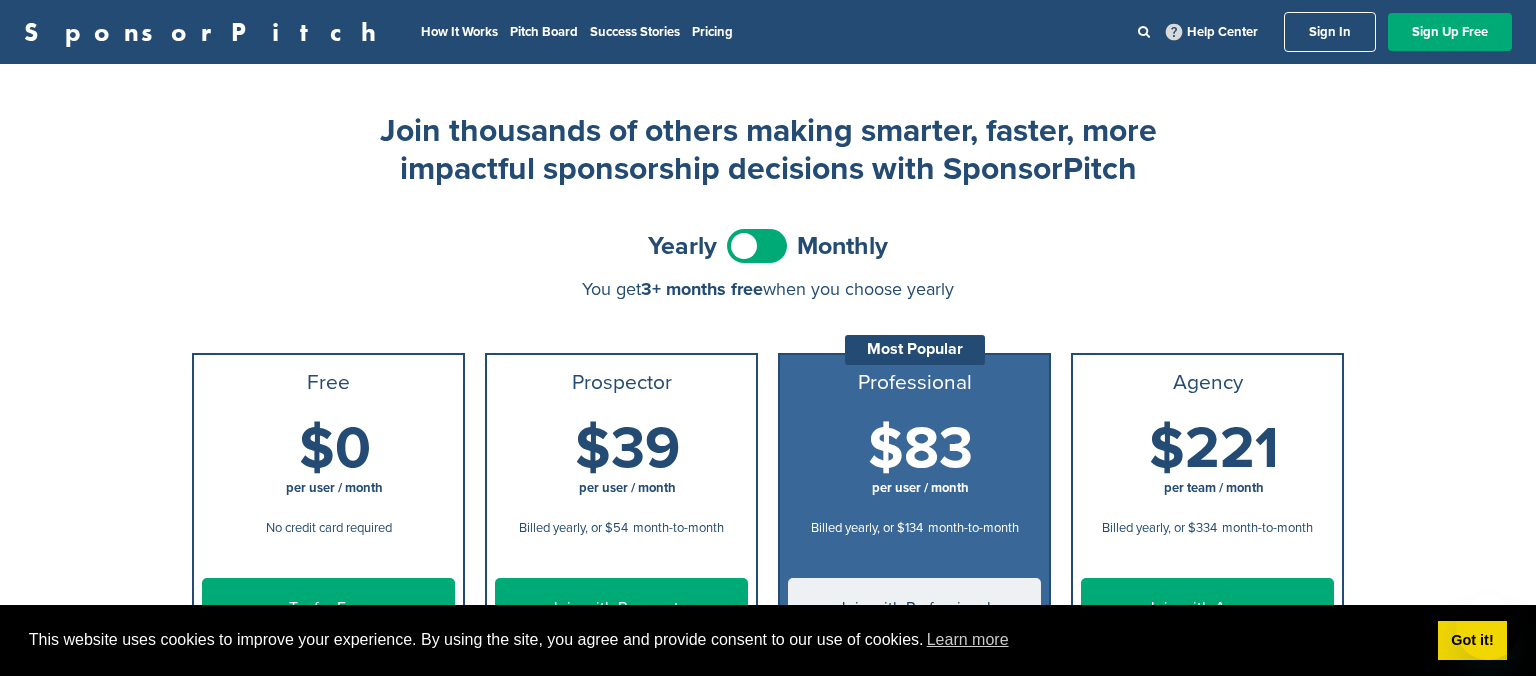 scroll, scrollTop: 0, scrollLeft: 0, axis: both 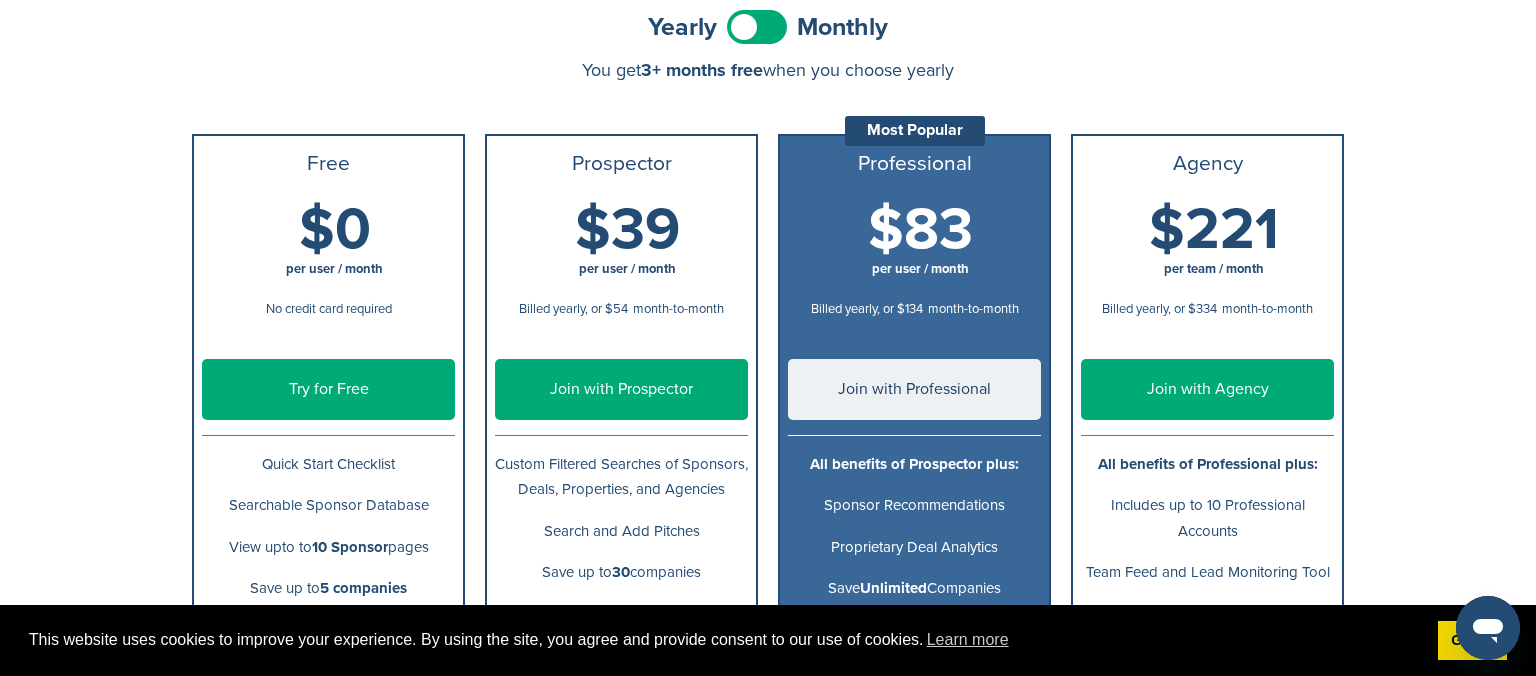click on "Try for Free" at bounding box center (328, 389) 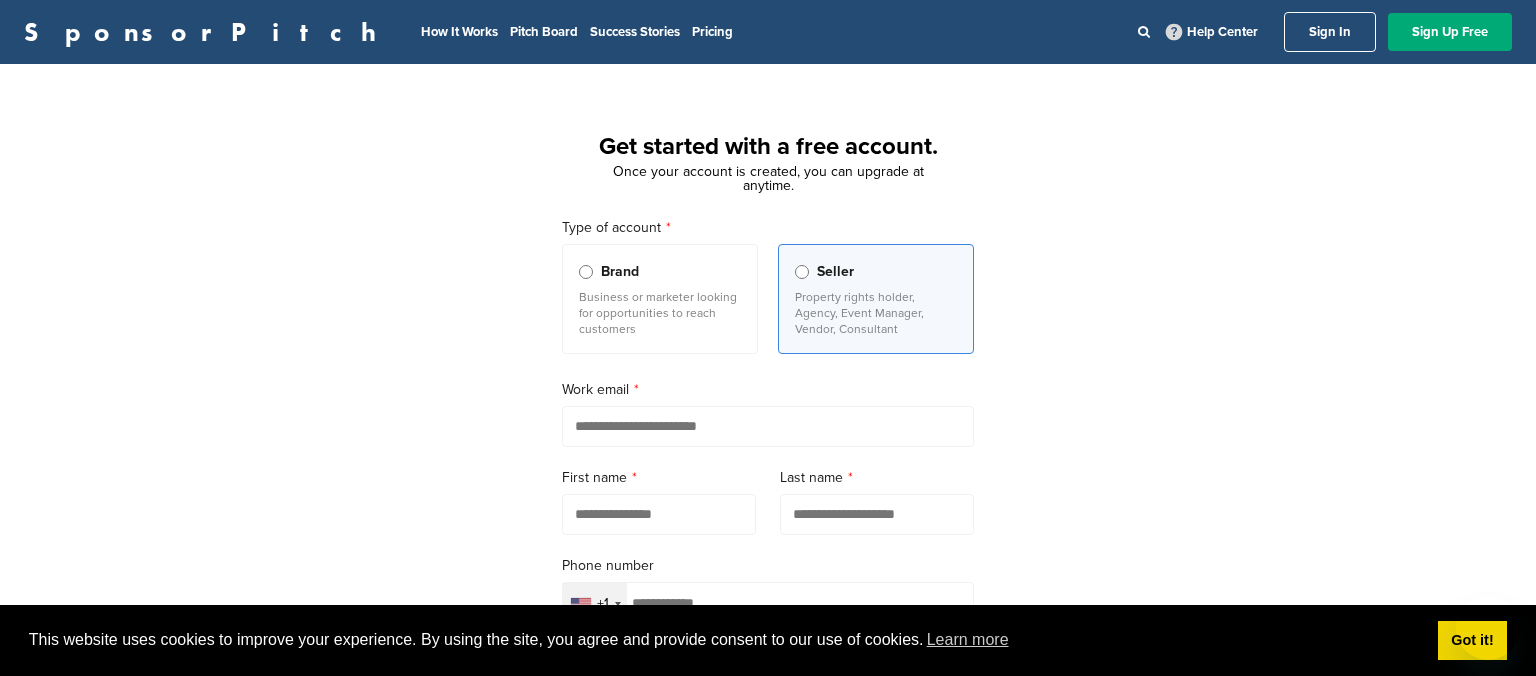 scroll, scrollTop: 0, scrollLeft: 0, axis: both 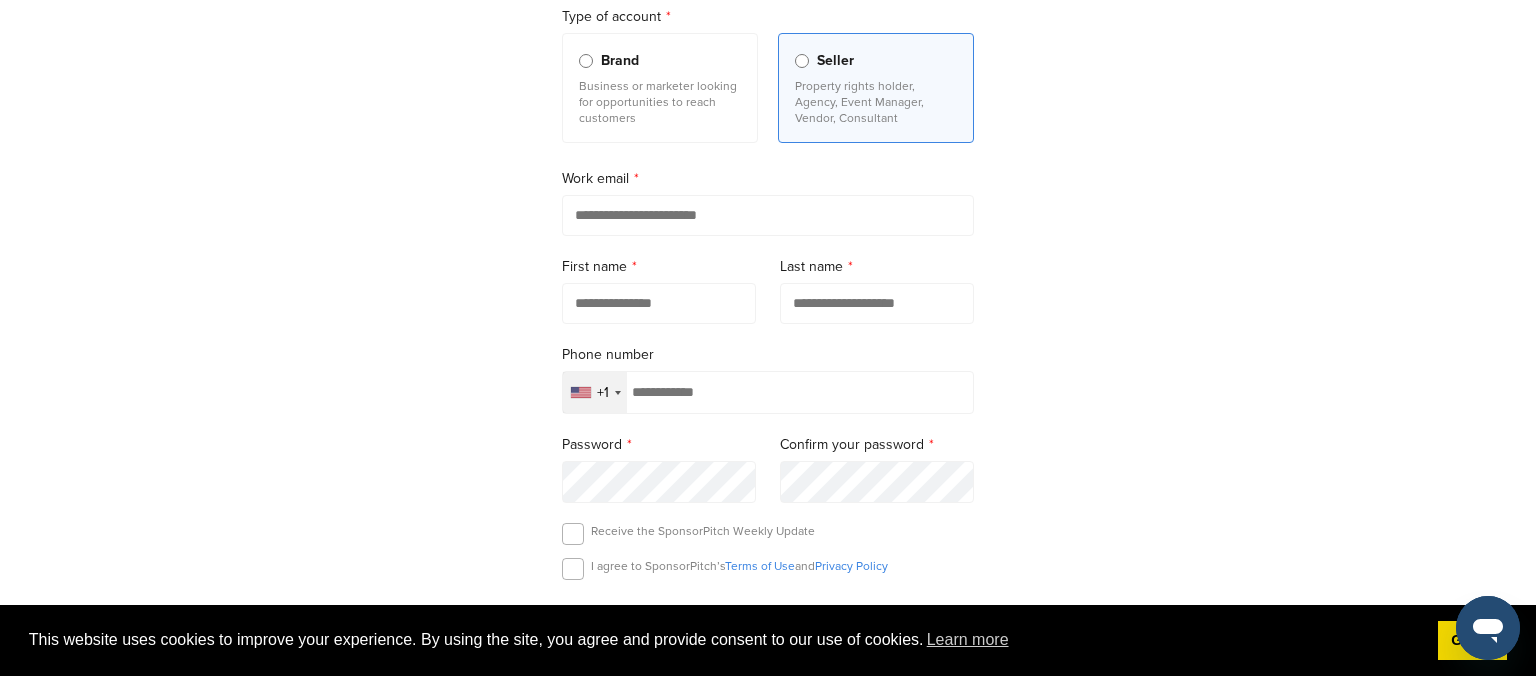 click at bounding box center (768, 215) 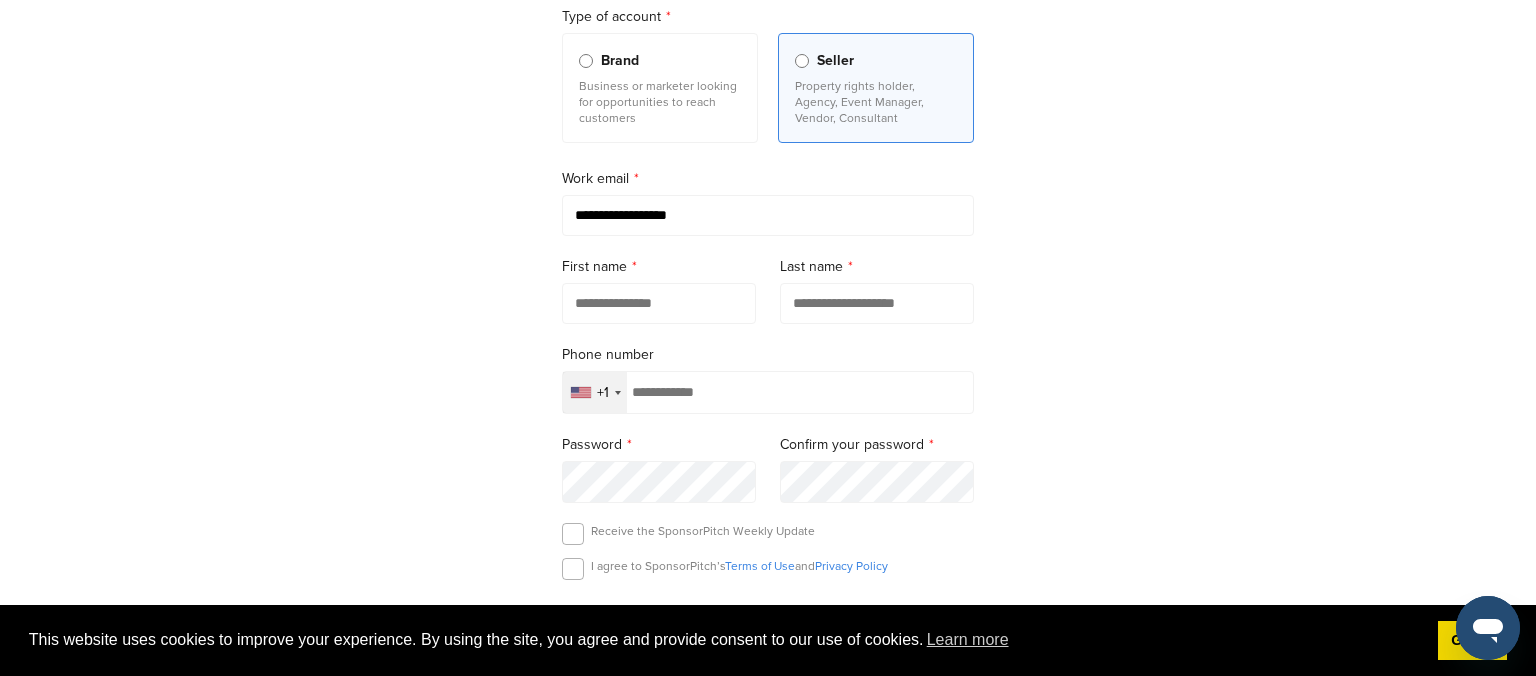 type on "*****" 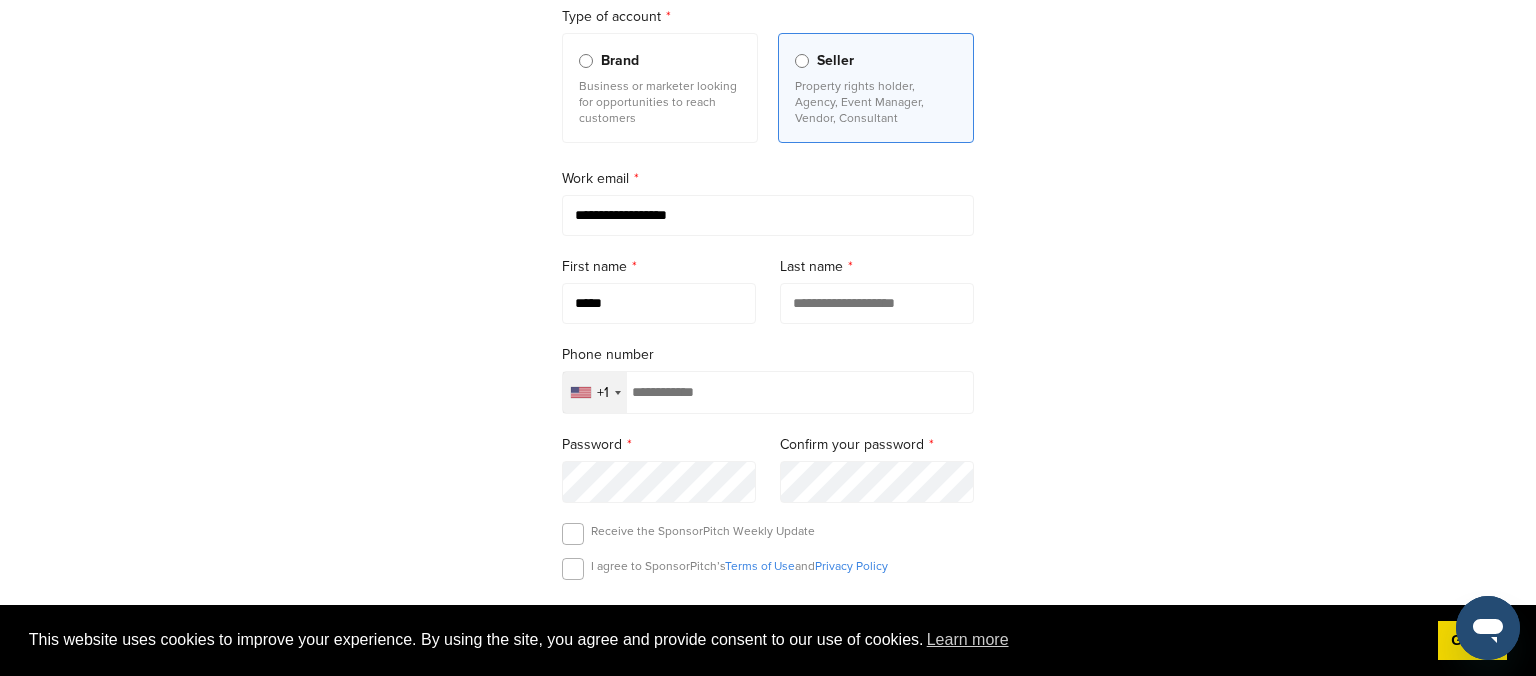 type on "*****" 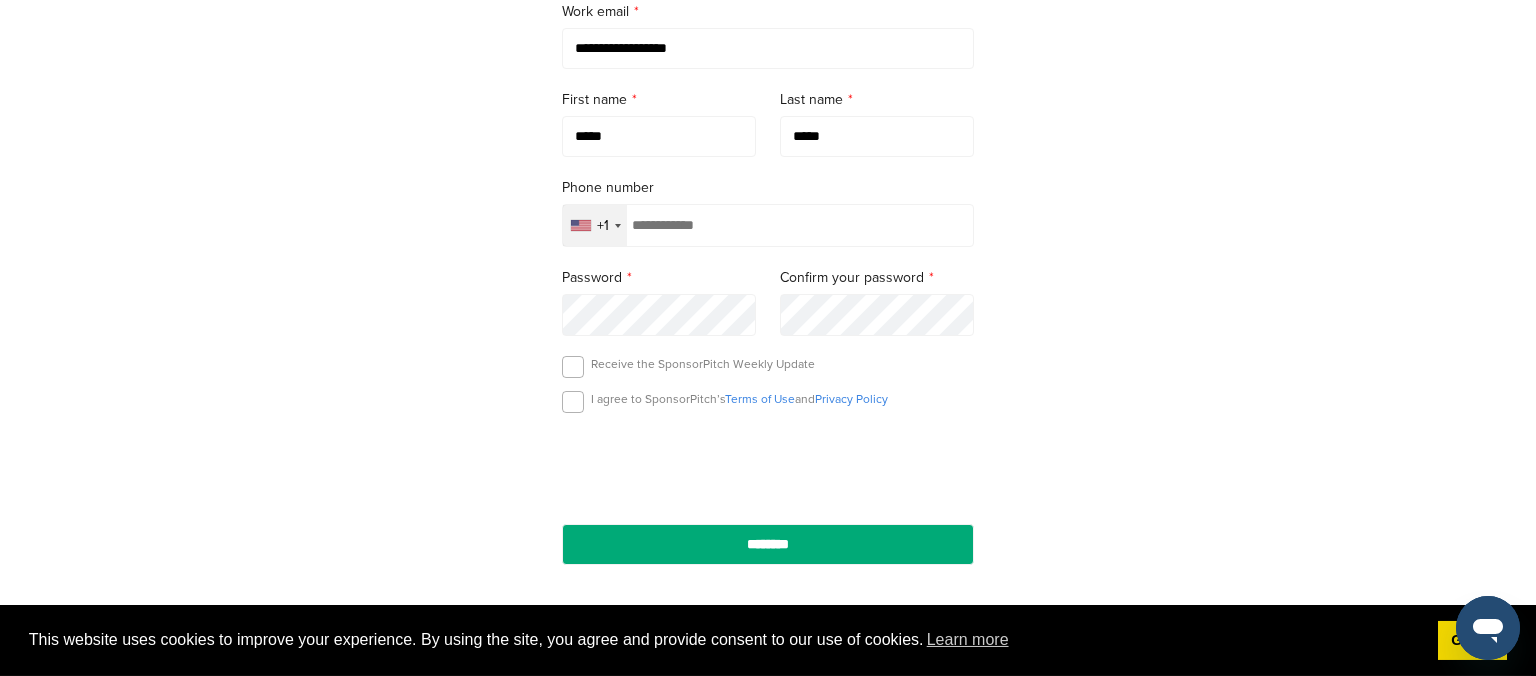 scroll, scrollTop: 422, scrollLeft: 0, axis: vertical 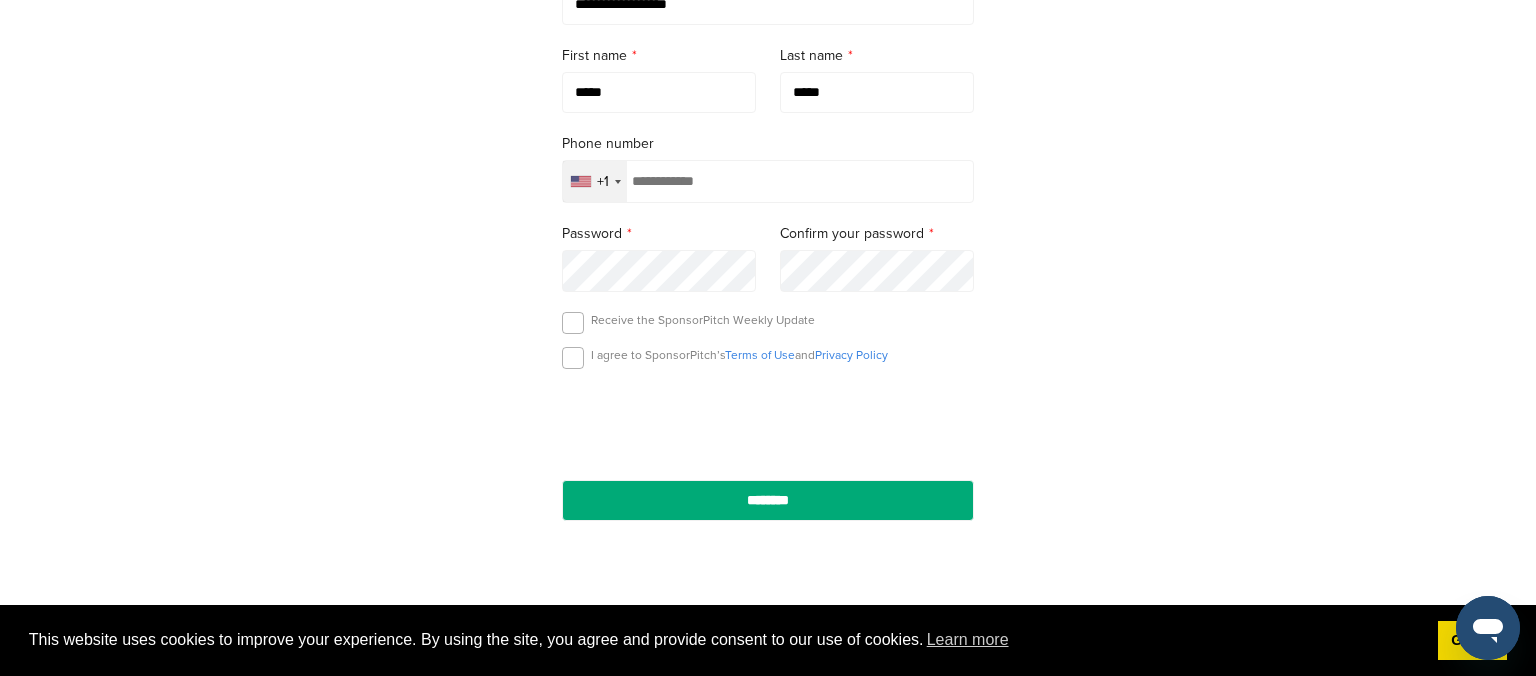 click on "**********" at bounding box center (768, 168) 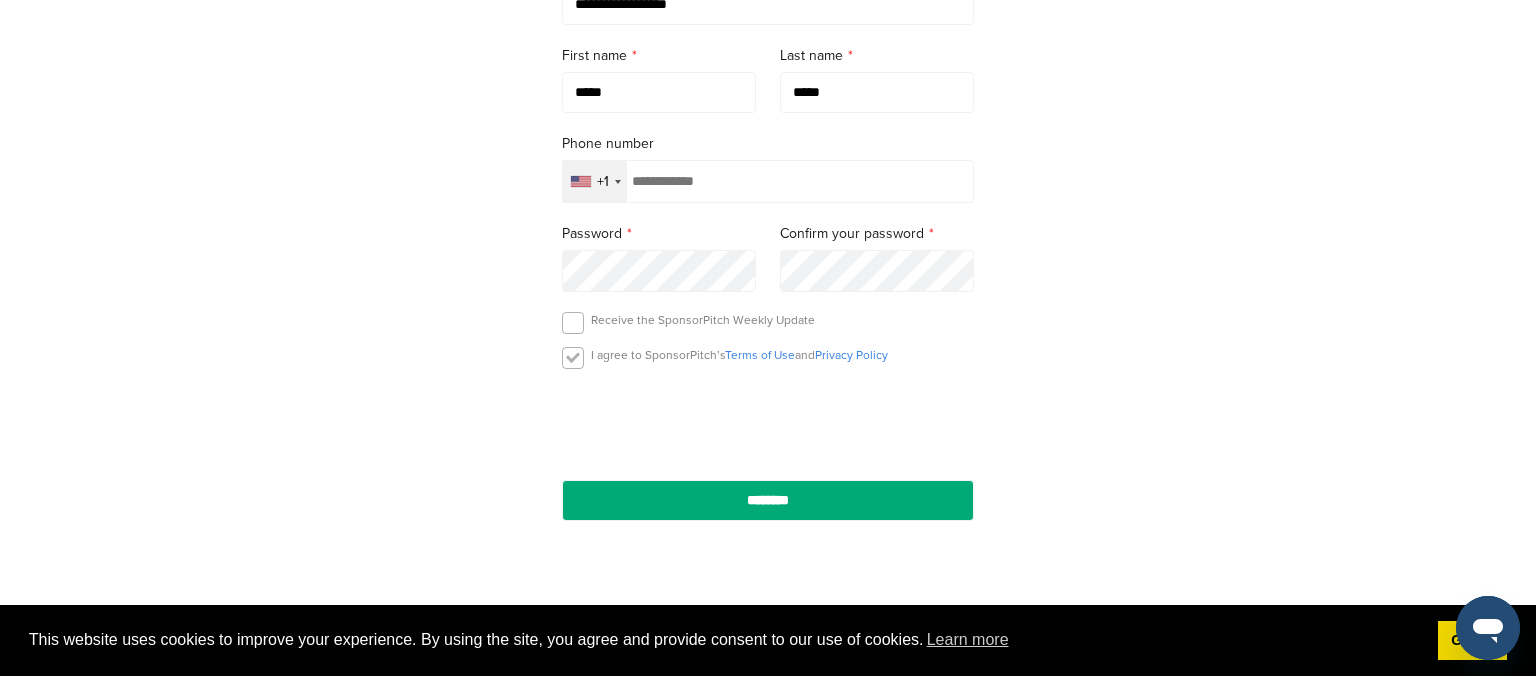 click at bounding box center (573, 358) 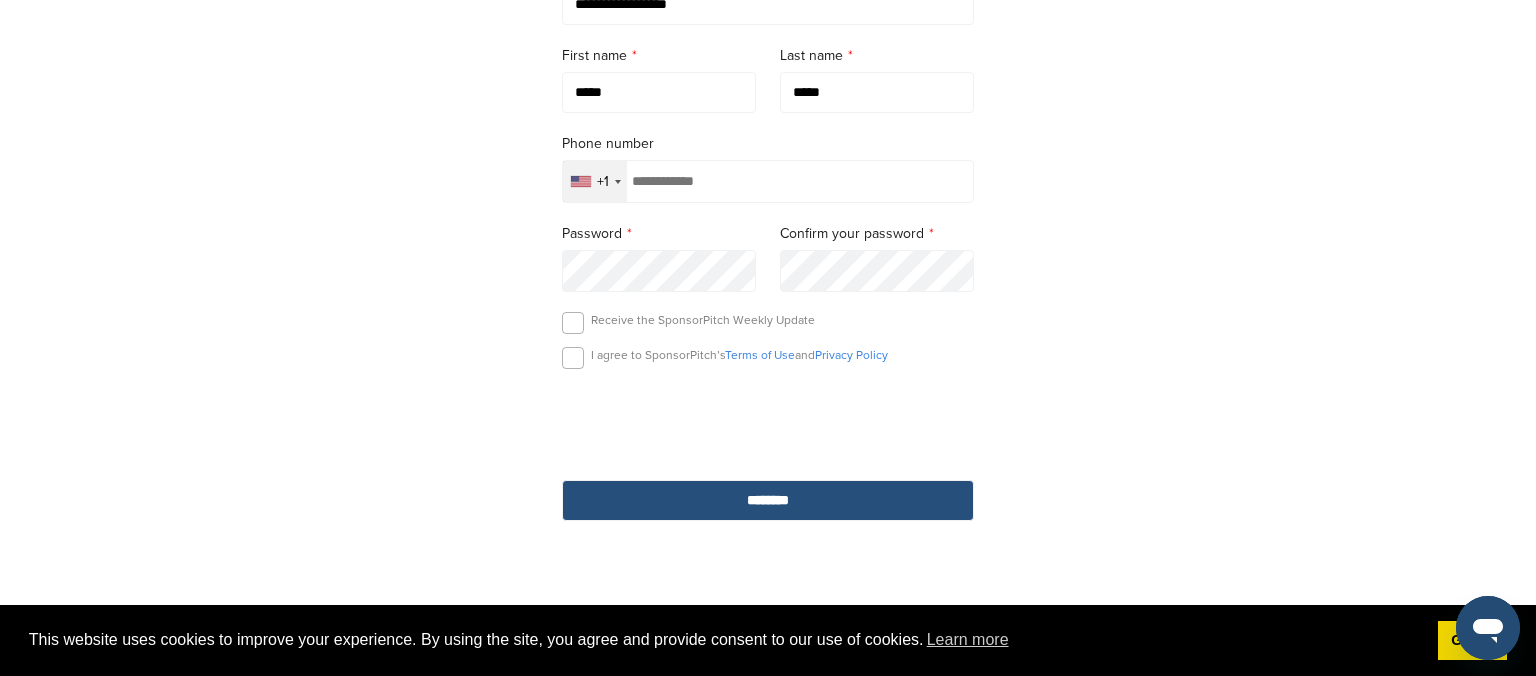 click on "********" at bounding box center [768, 500] 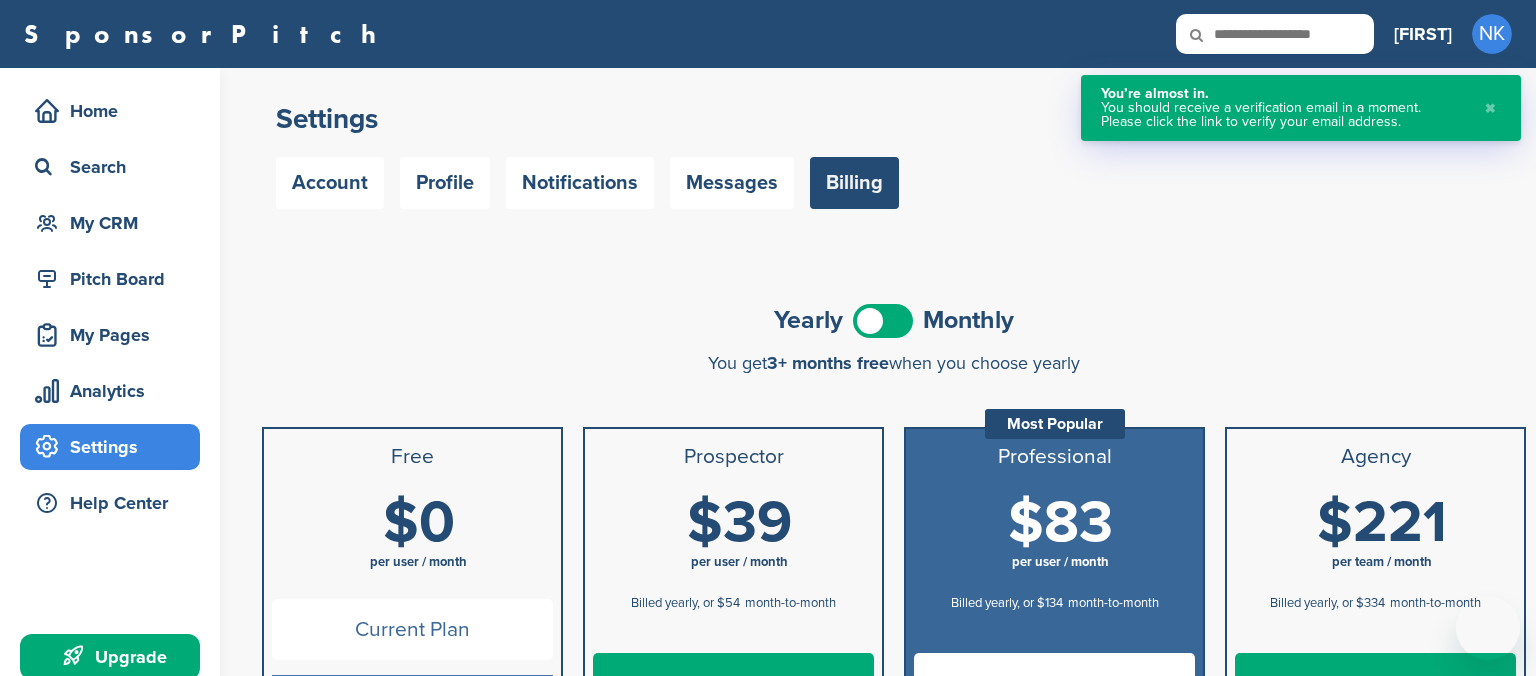 scroll, scrollTop: 0, scrollLeft: 0, axis: both 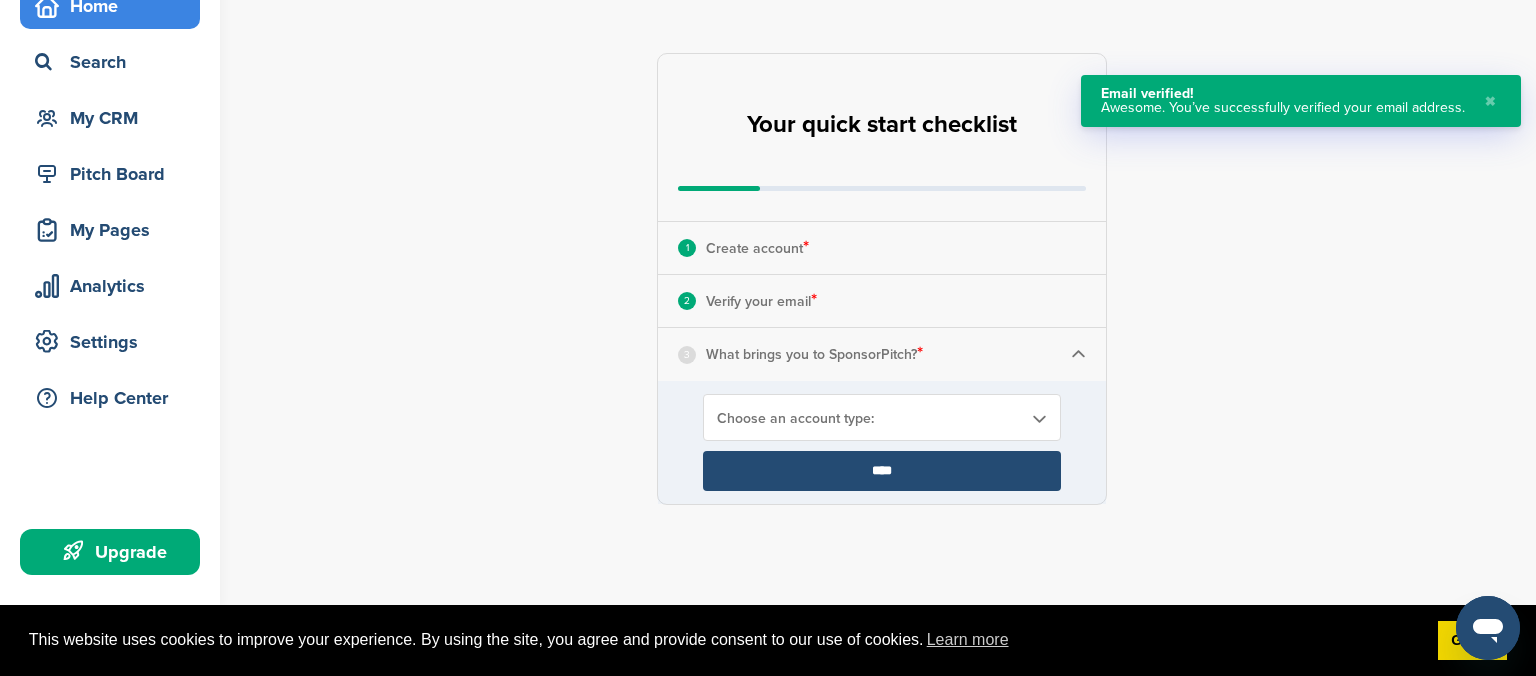 click at bounding box center [1038, 418] 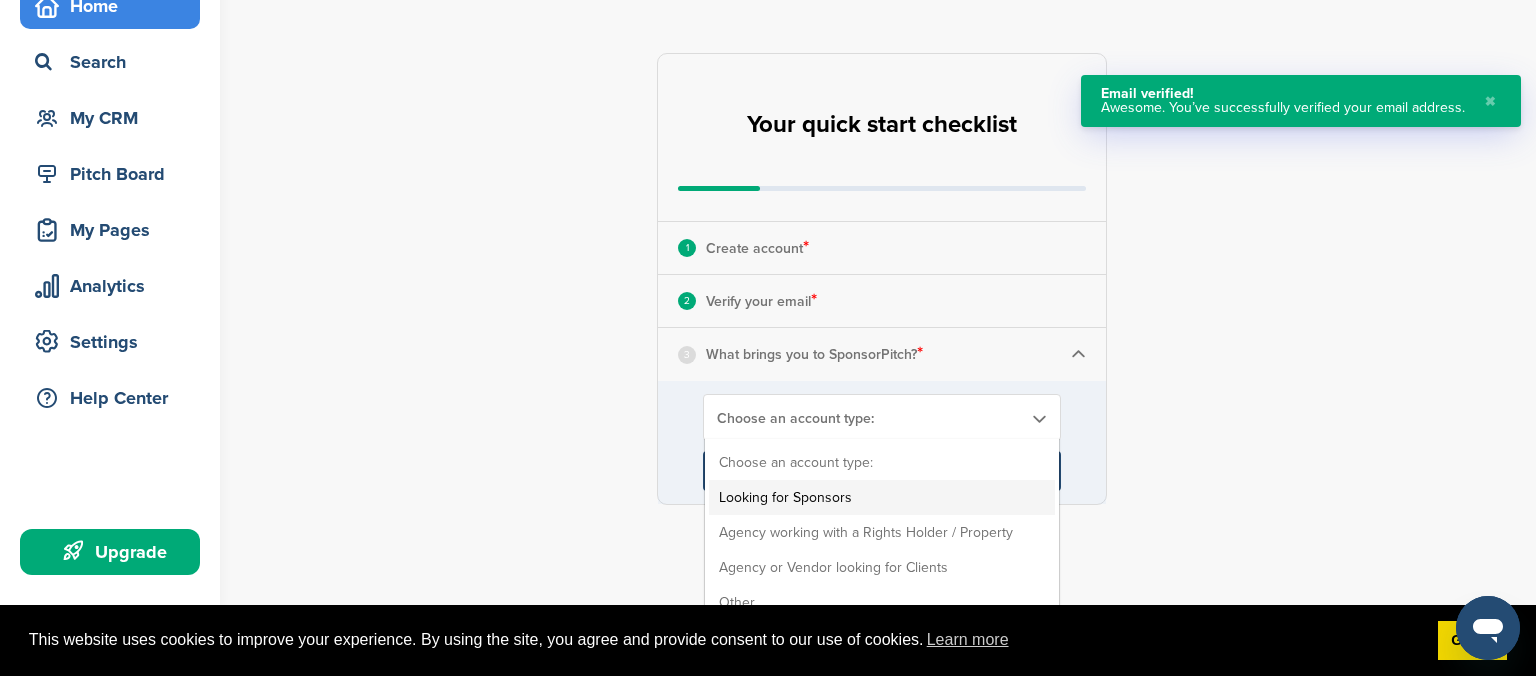click on "Looking for Sponsors" at bounding box center (882, 497) 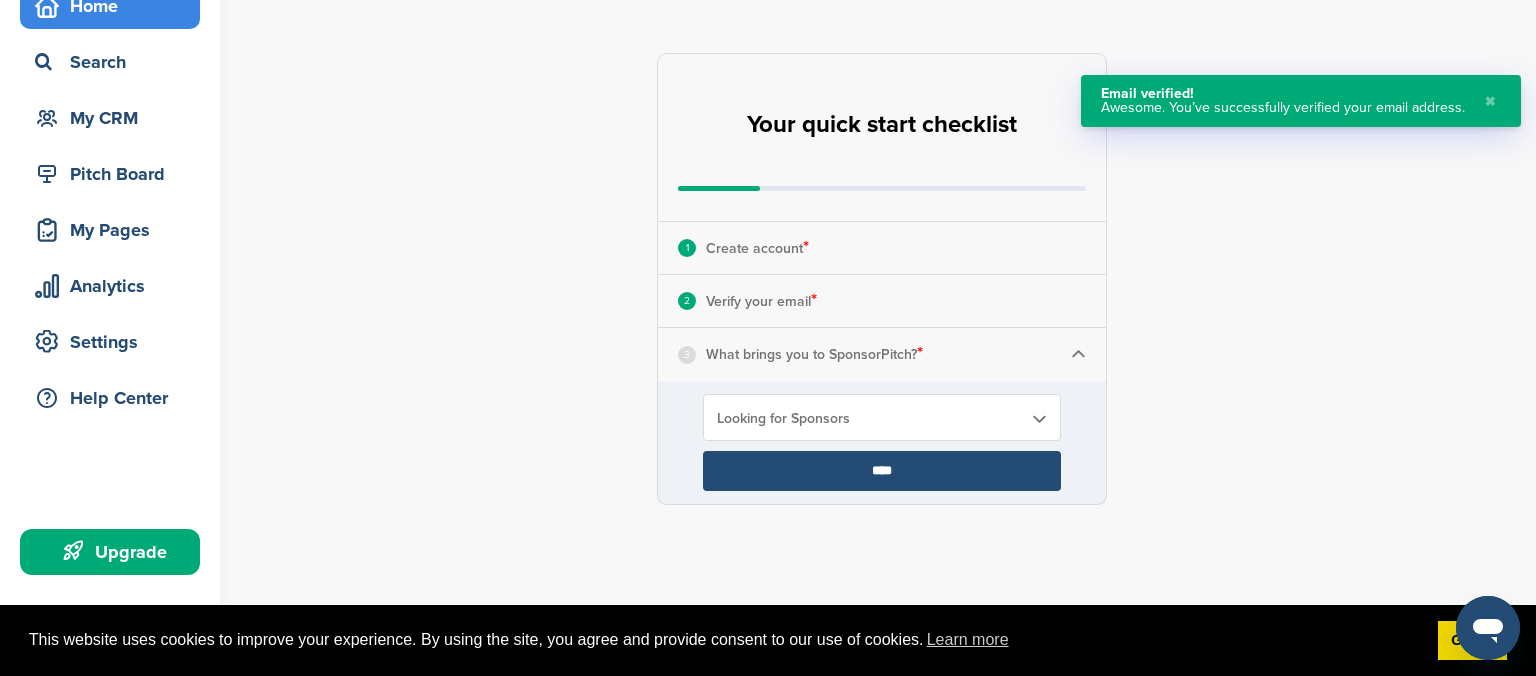 click on "****" at bounding box center [882, 471] 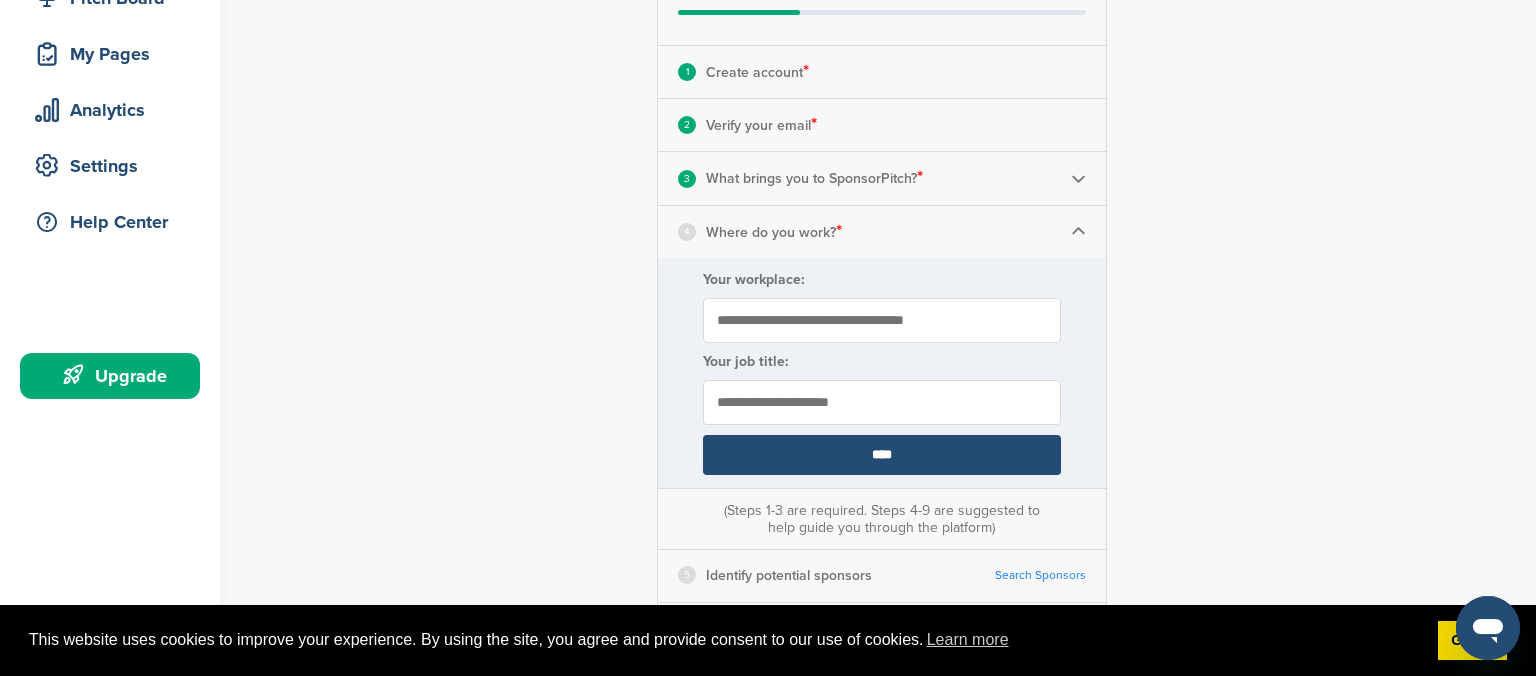 scroll, scrollTop: 316, scrollLeft: 0, axis: vertical 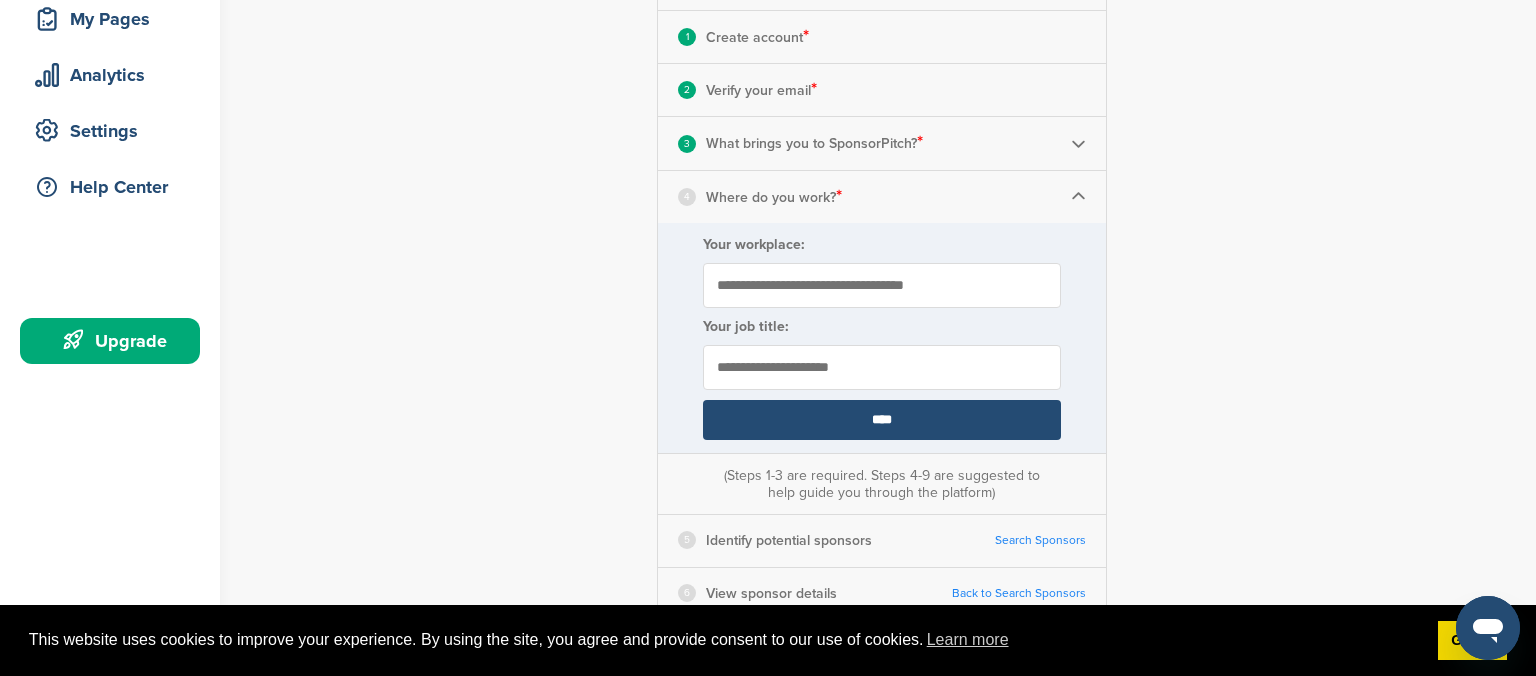 click on "Your workplace:" at bounding box center (882, 285) 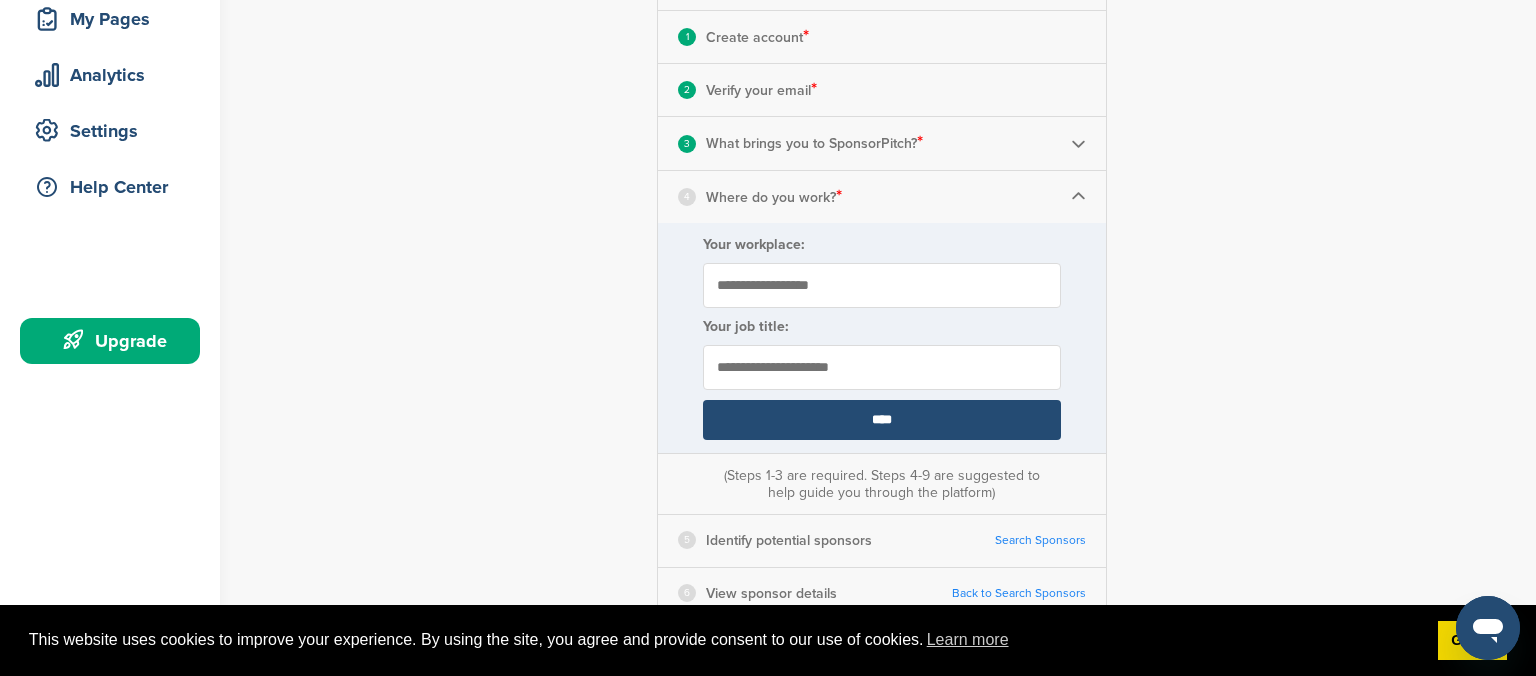 type on "**********" 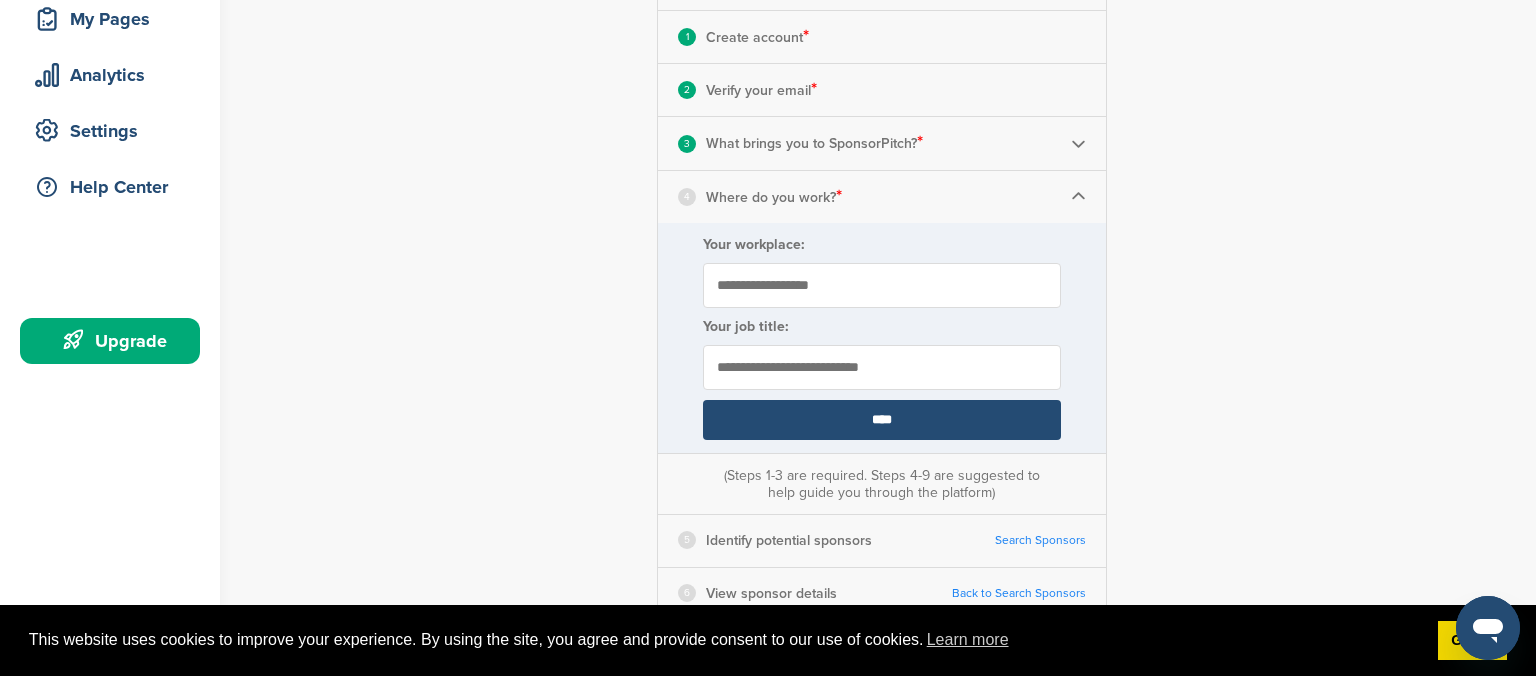 type on "**********" 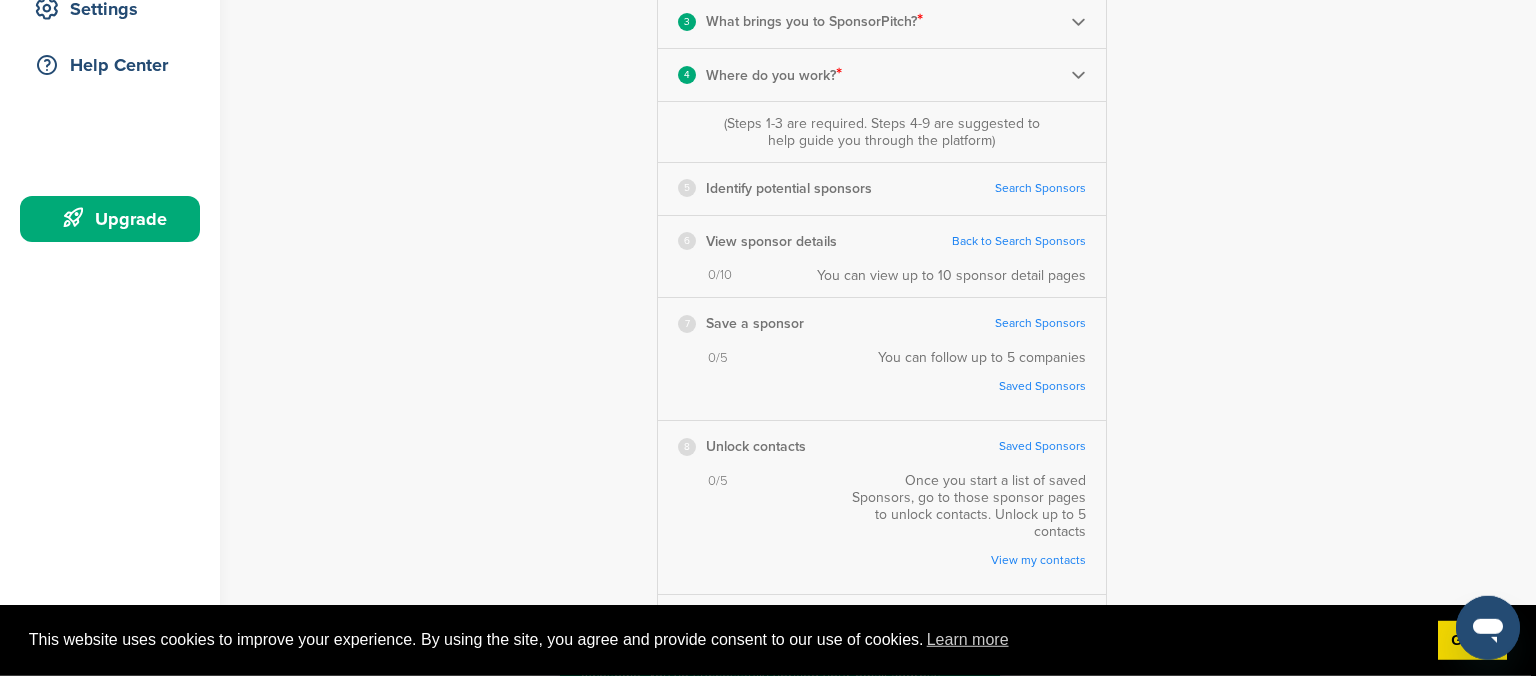 scroll, scrollTop: 416, scrollLeft: 0, axis: vertical 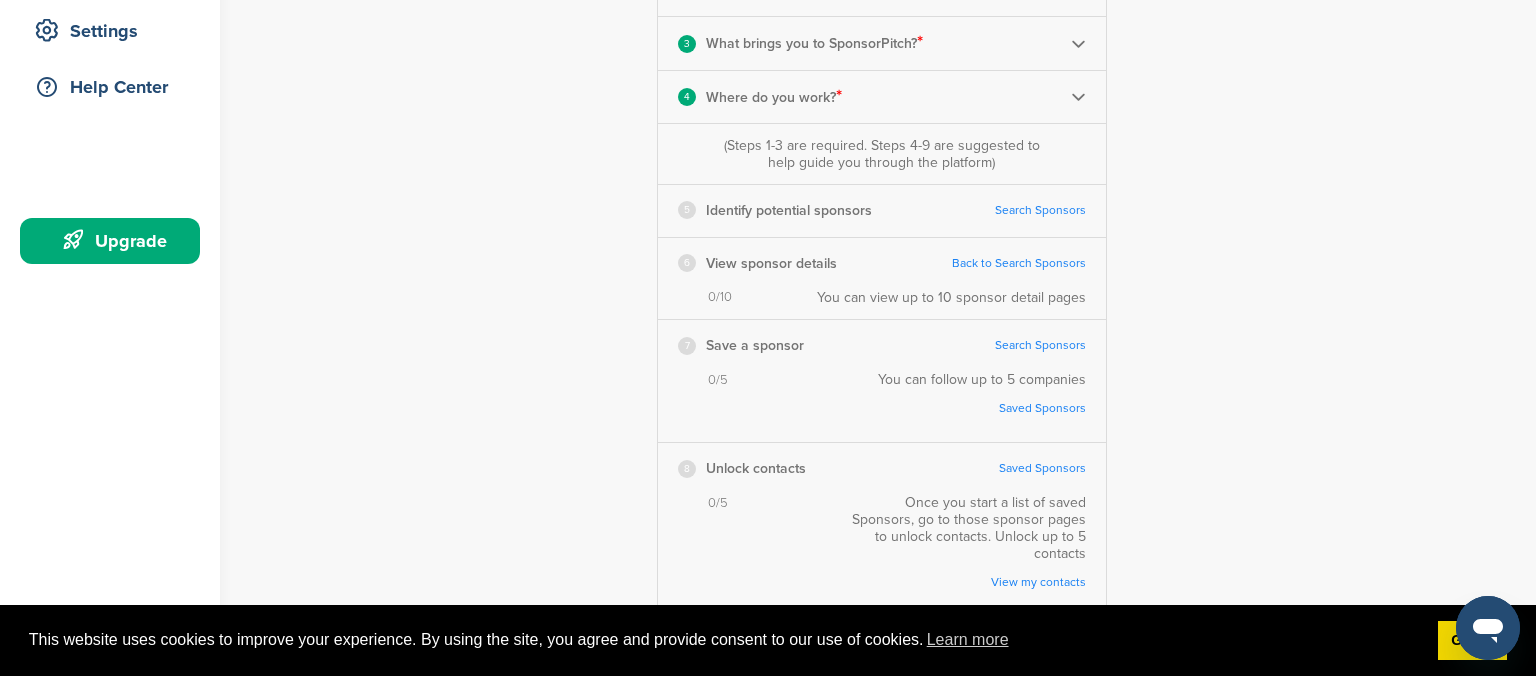 click on "Search Sponsors" at bounding box center (1040, 210) 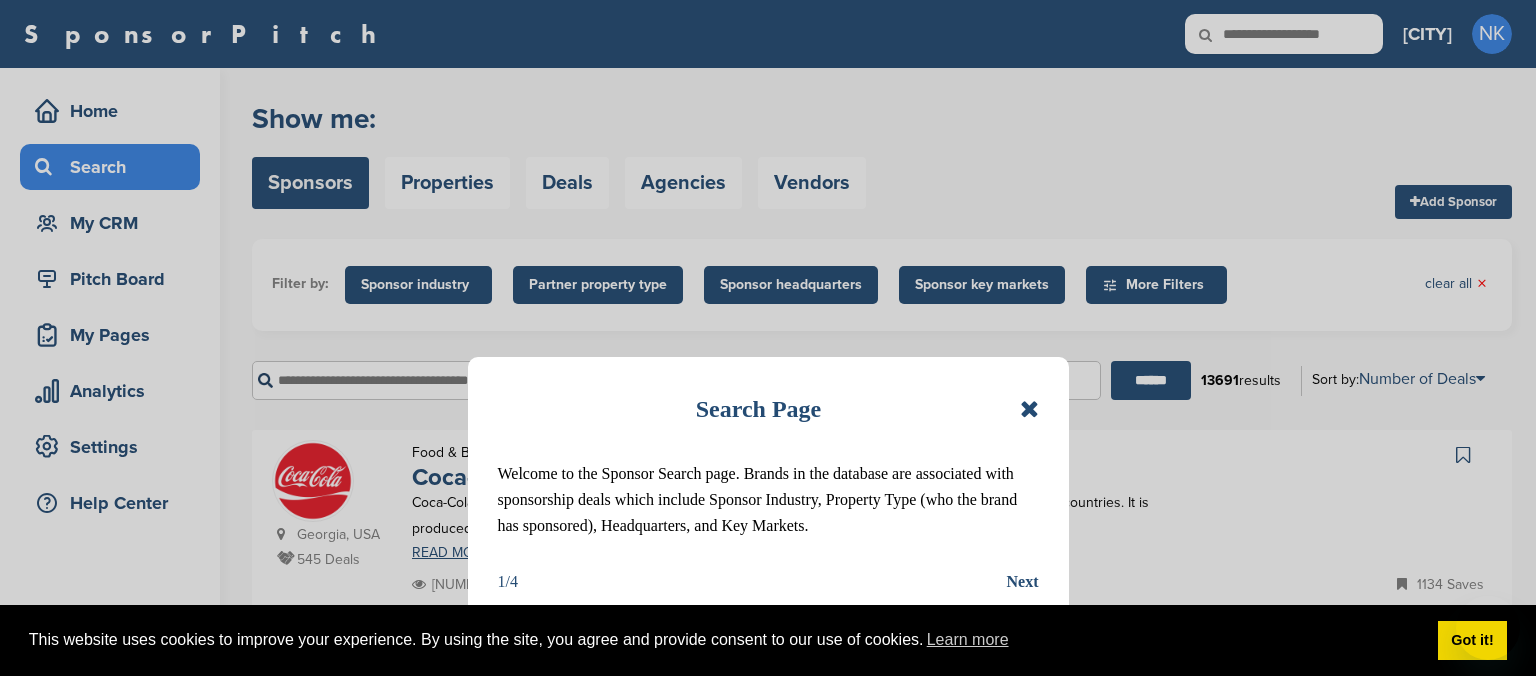 scroll, scrollTop: 0, scrollLeft: 0, axis: both 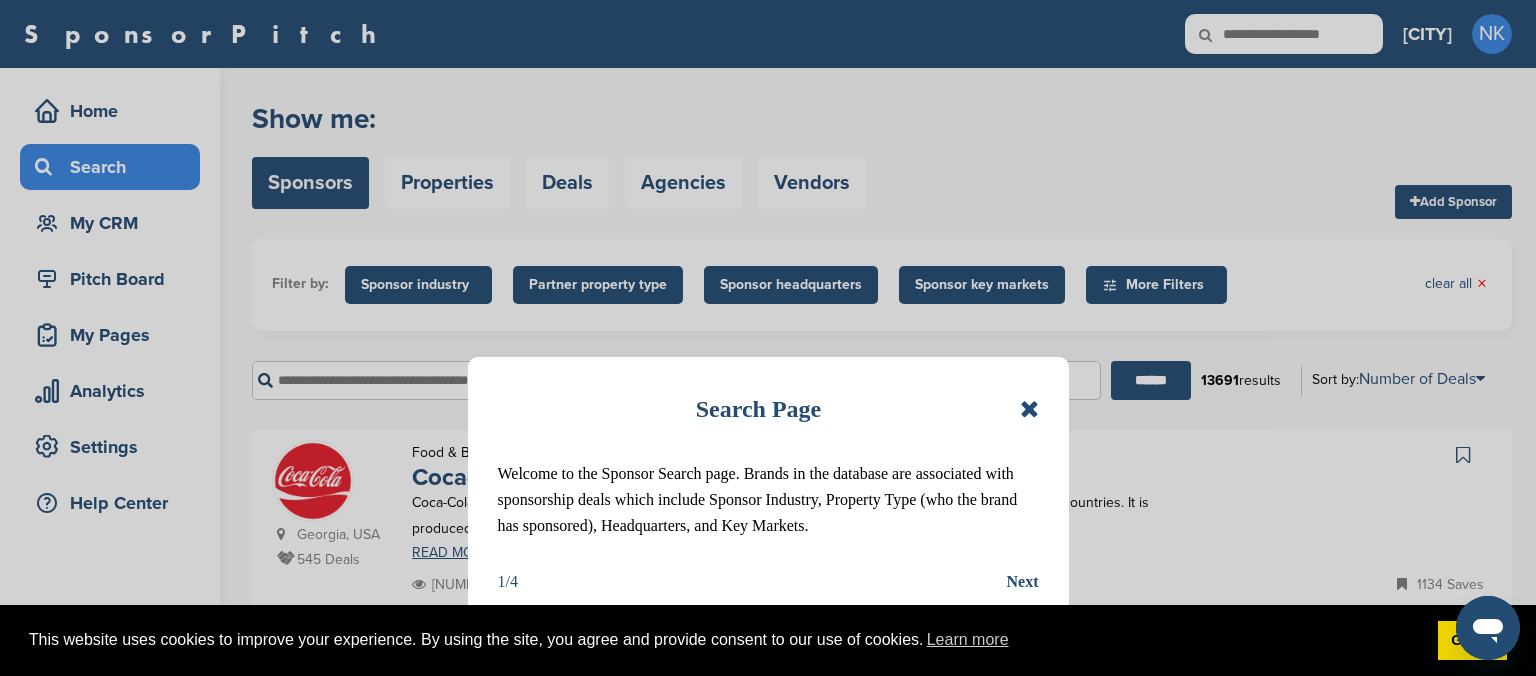 click at bounding box center (1029, 409) 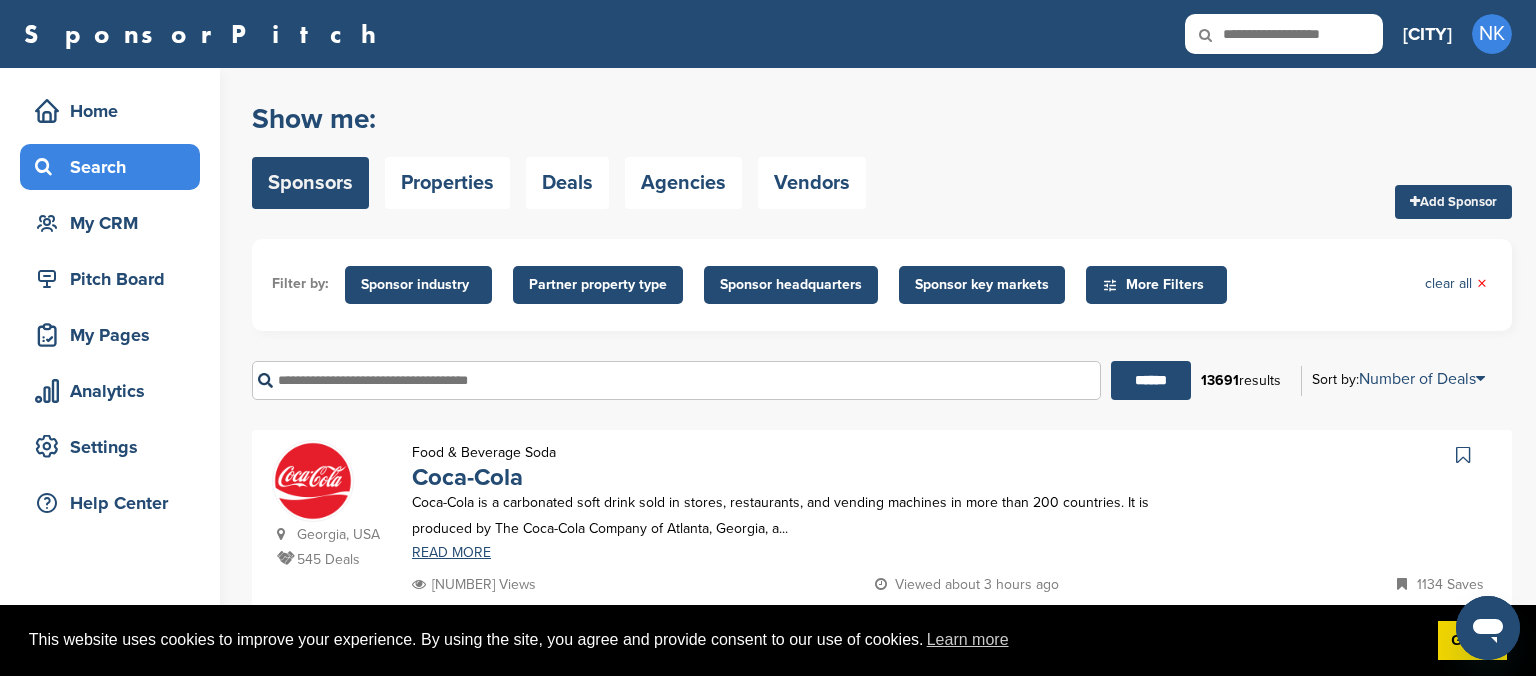 click on "More Filters" at bounding box center [1159, 285] 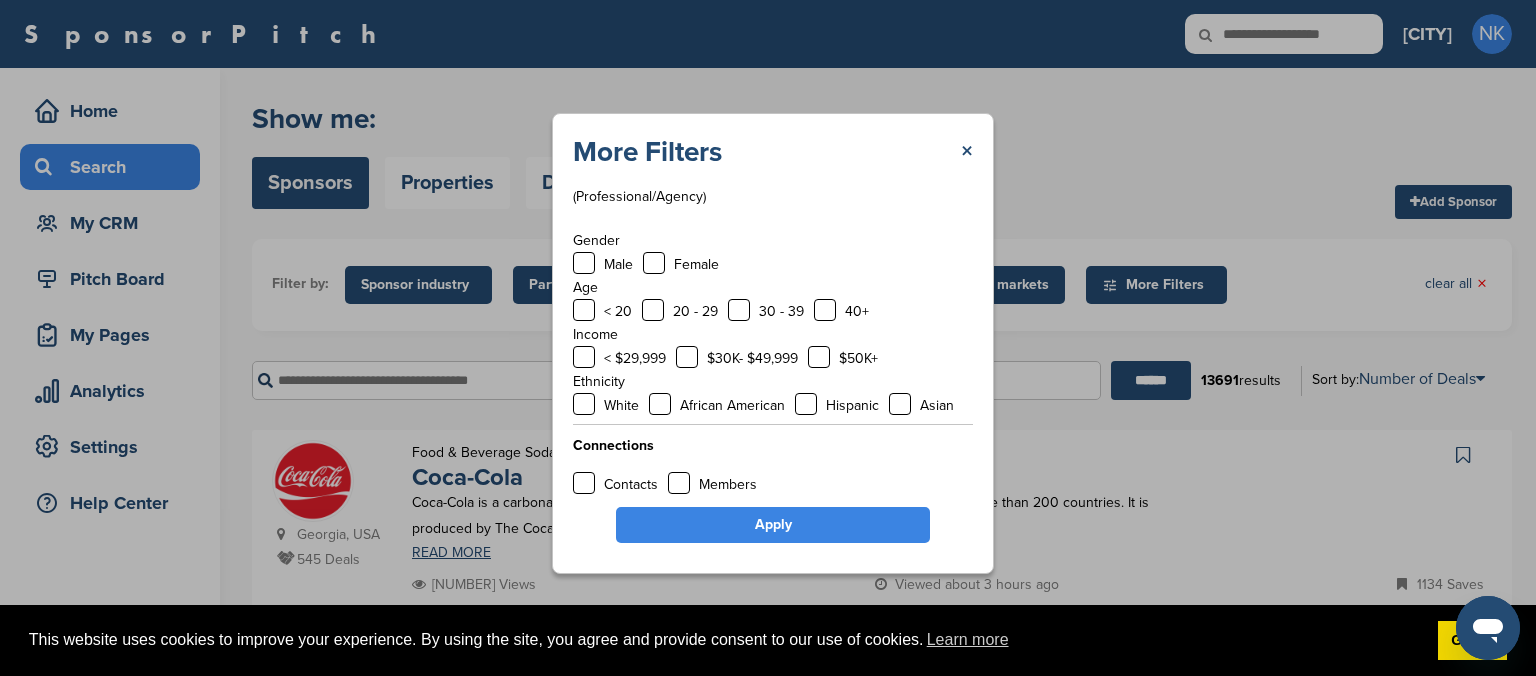 scroll, scrollTop: 35, scrollLeft: 0, axis: vertical 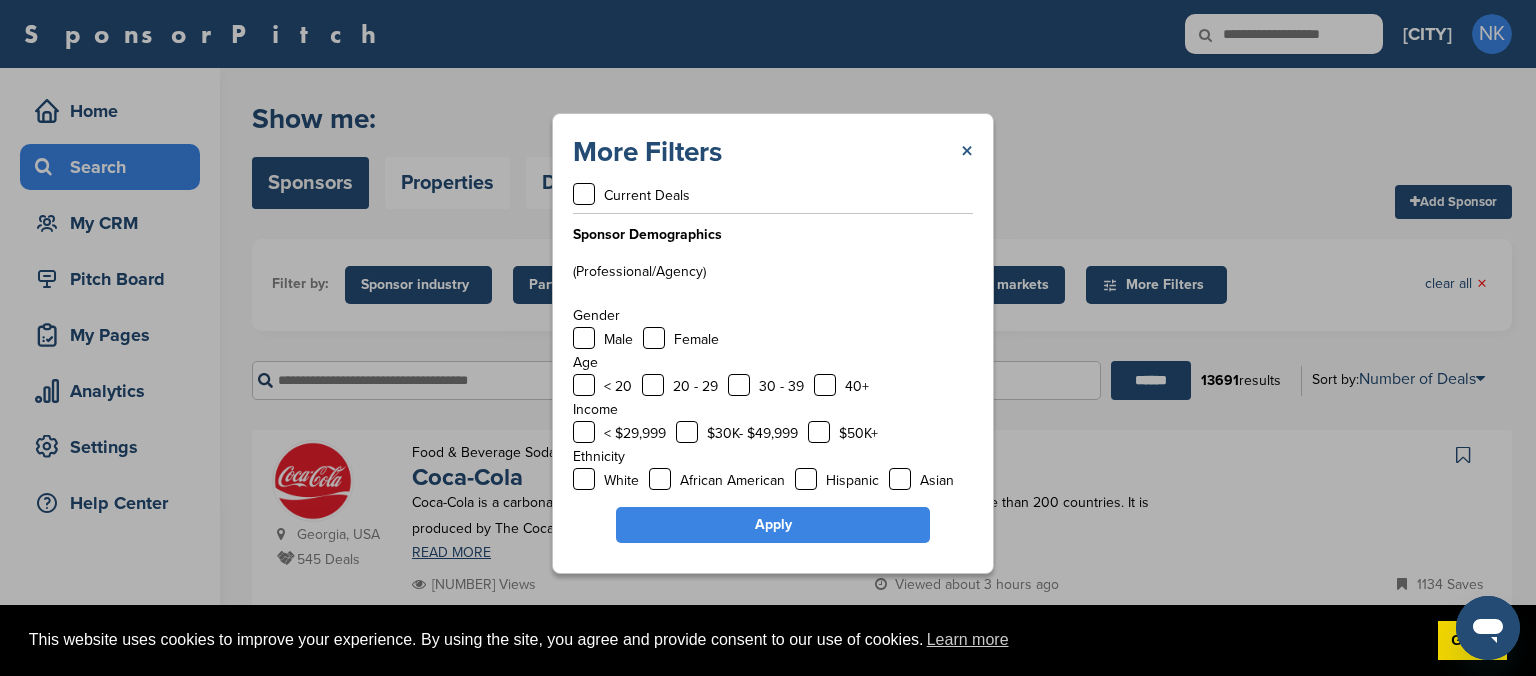 click on "×" at bounding box center [967, 152] 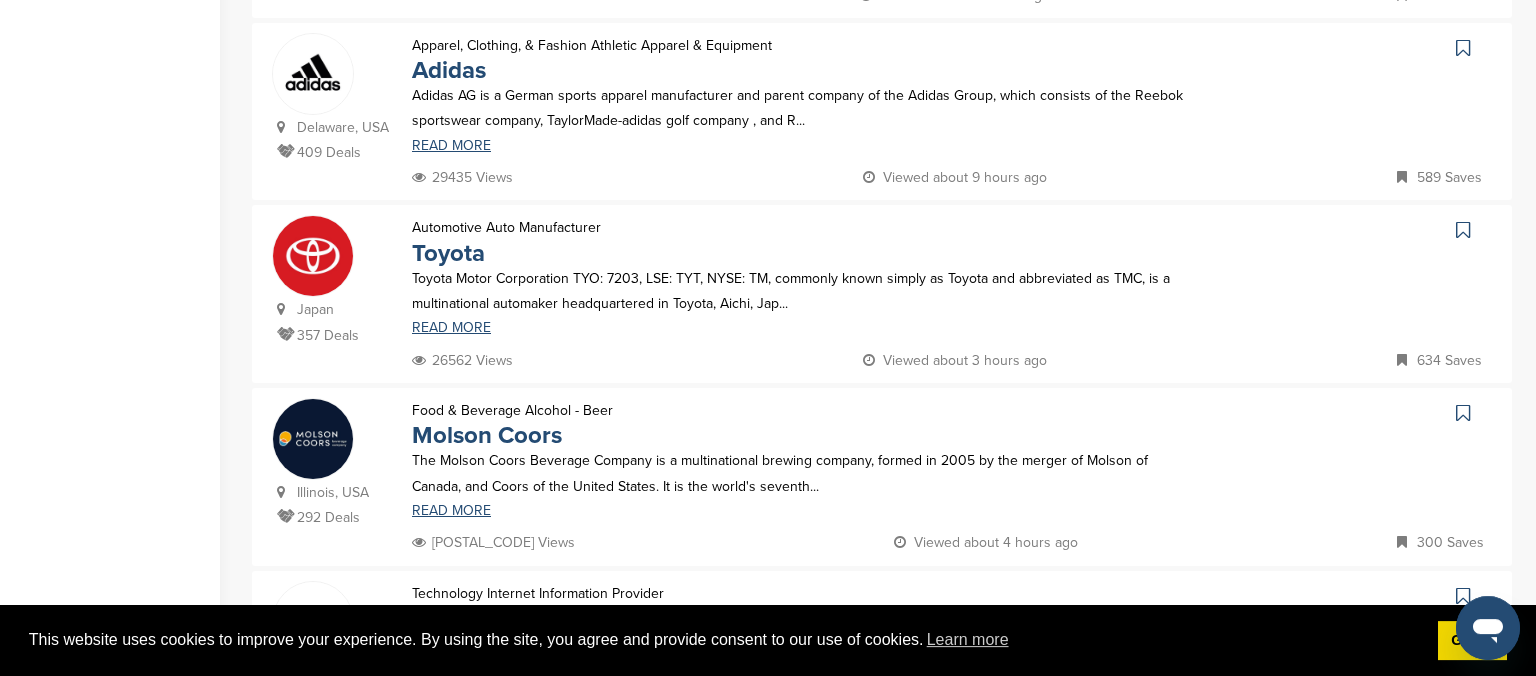 scroll, scrollTop: 950, scrollLeft: 0, axis: vertical 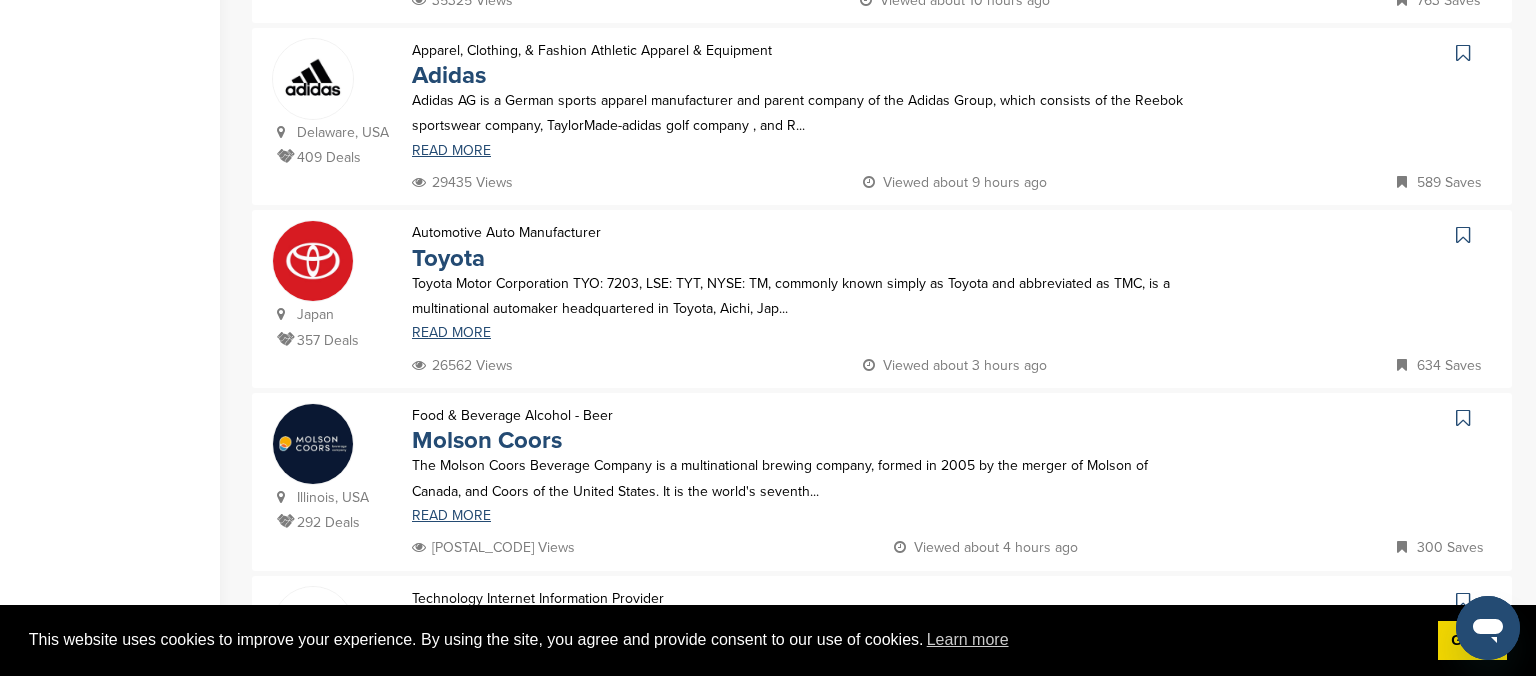 click on "Home
Search
My CRM
Pitch Board
My Pages
Analytics
Settings
Help Center
Upgrade
Search Page
Welcome to the Sponsor Search page. Brands in the database are associated with sponsorship deals which include Sponsor Industry, Property Type (who the brand has sponsored), Headquarters, and Key Markets.
1/4
Next
You have reached your monthly limit. Please upgrade to access more.
Upgrade on SponsorPitch to:
Filter 10,000+ Active Sponsors
Unlock Unique Sponsor Profiles for Each Sponsor
Research 50,000+ Documented Sponsorship Deals
Connect with Sponsorship Decision Makers
Upgrade Now
Show me:
Sponsors
Properties
Deals
Agencies
Vendors
Add Sponsor
Filter by:" at bounding box center [768, 285] 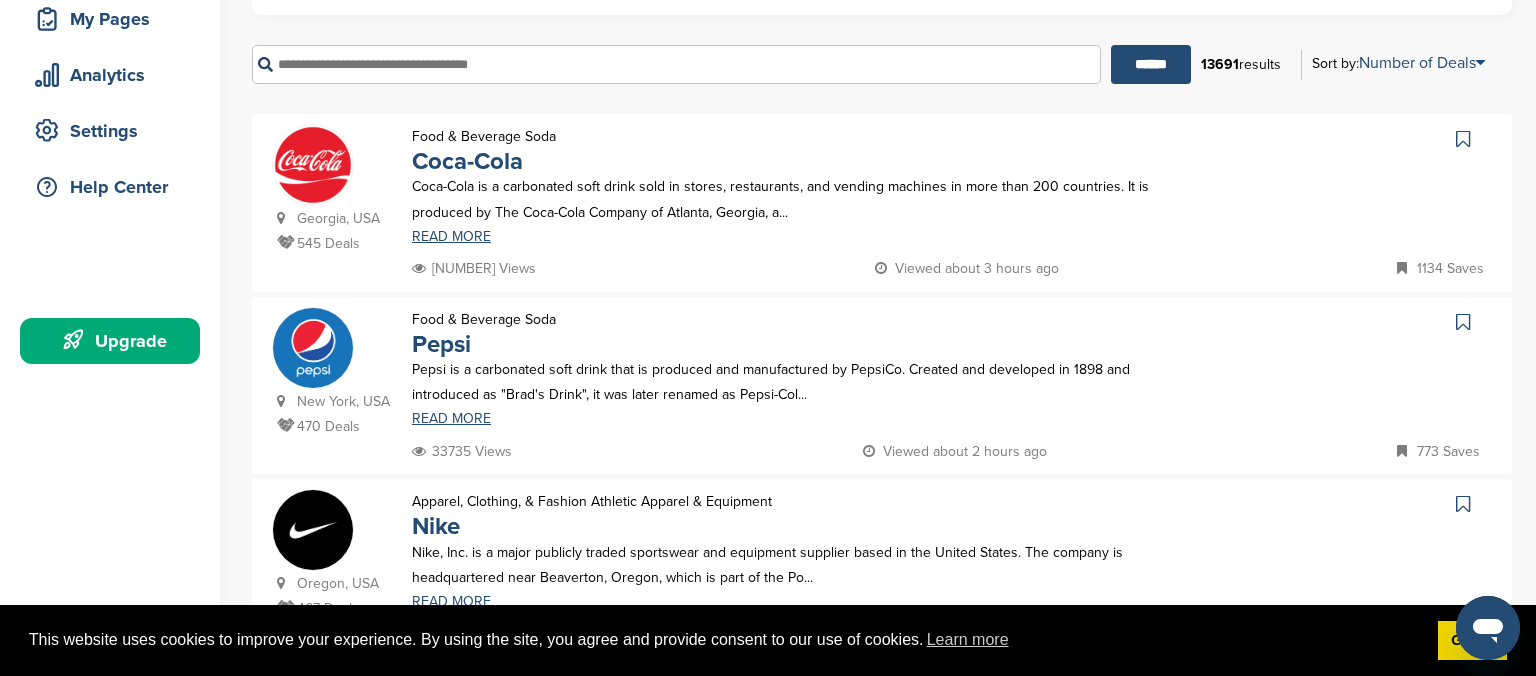 scroll, scrollTop: 105, scrollLeft: 0, axis: vertical 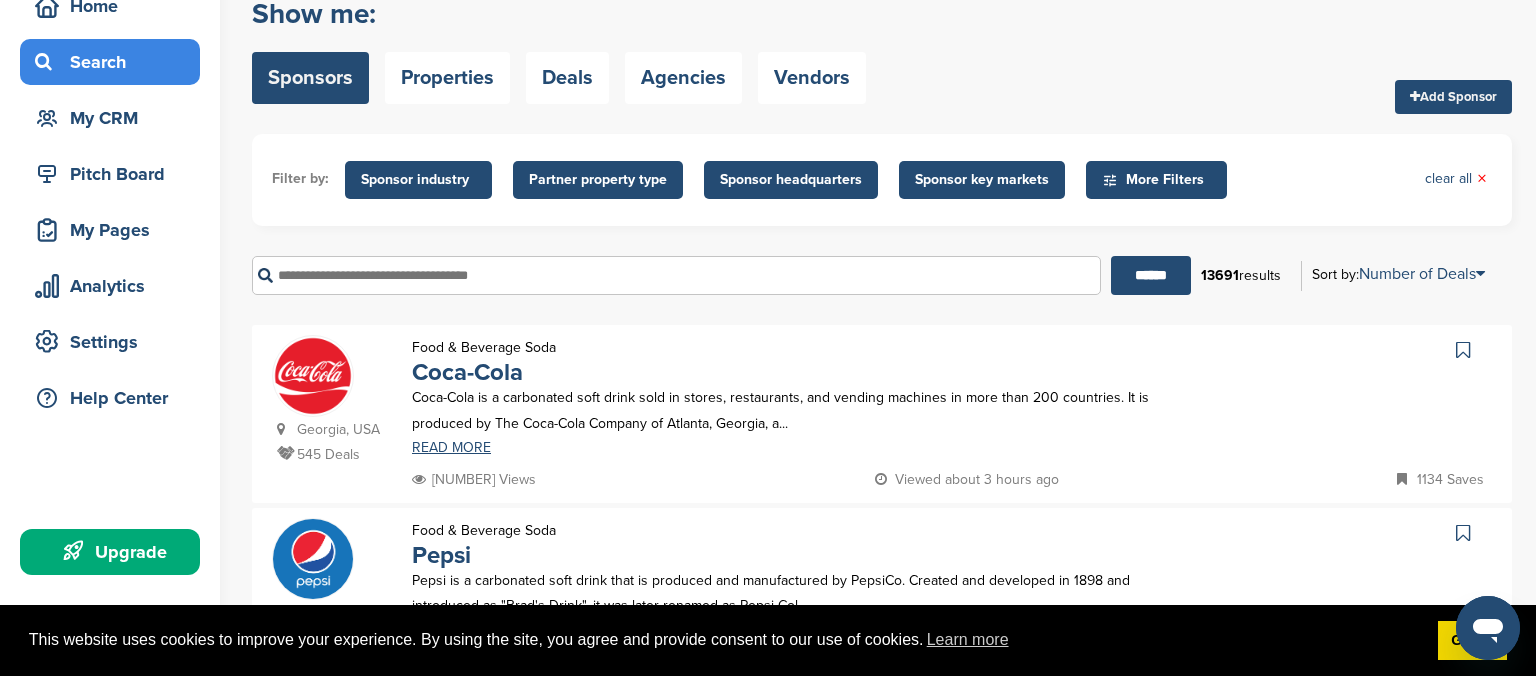 click on "Sponsor headquarters" at bounding box center (791, 180) 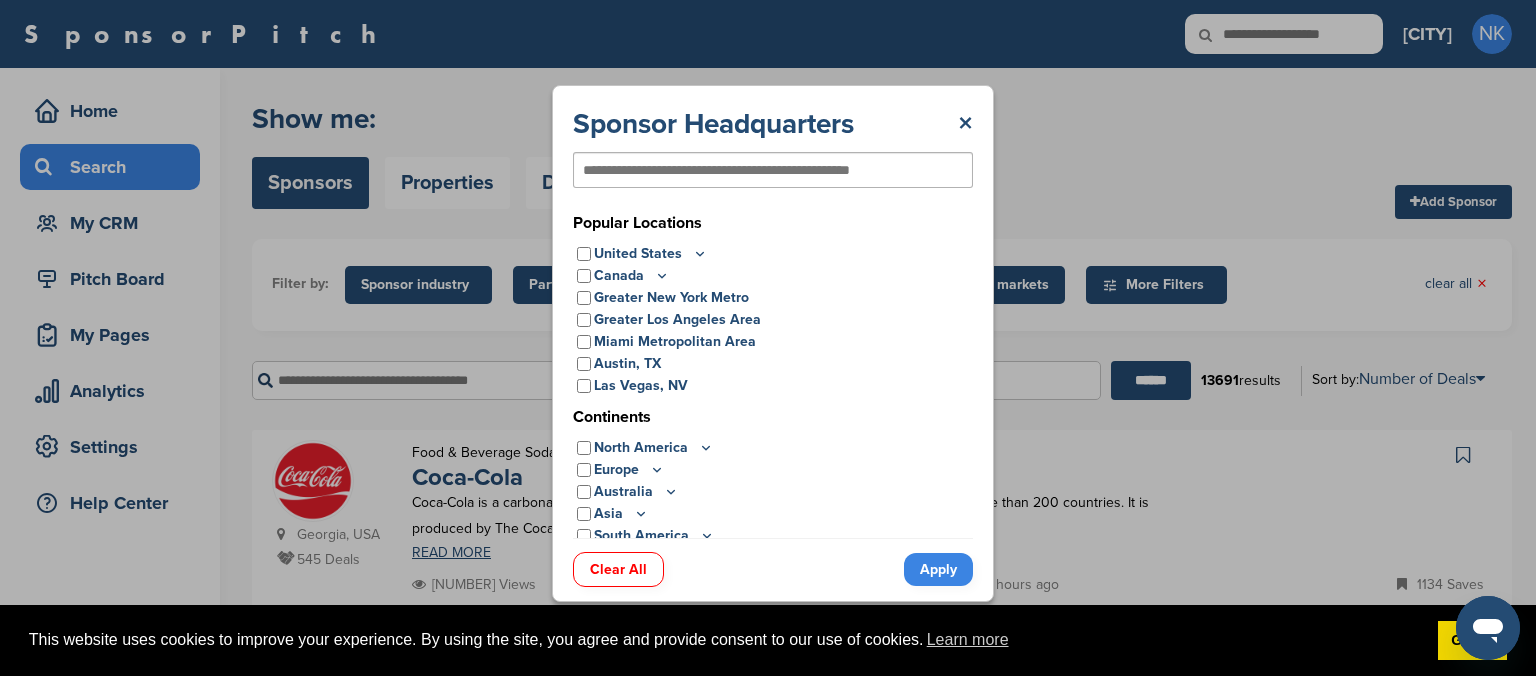 scroll, scrollTop: 0, scrollLeft: 0, axis: both 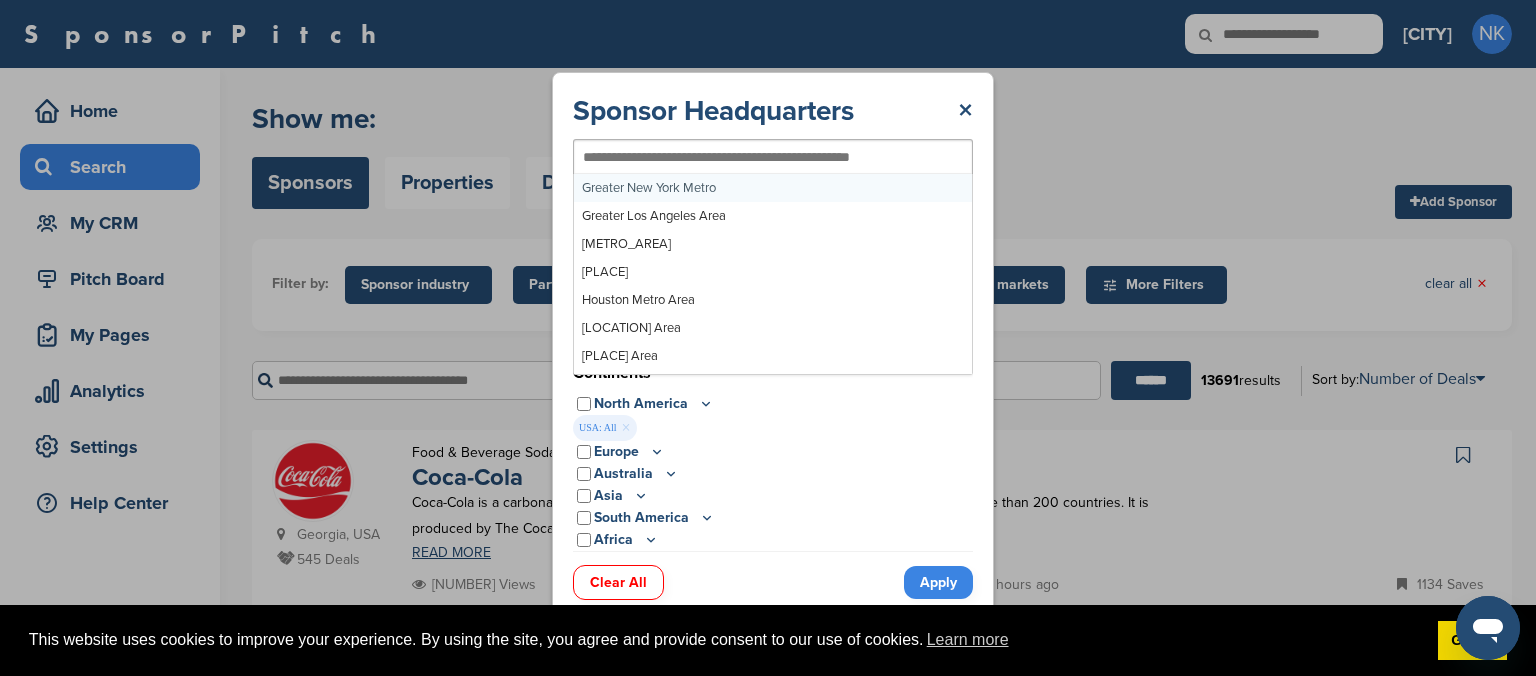 click at bounding box center [773, 157] 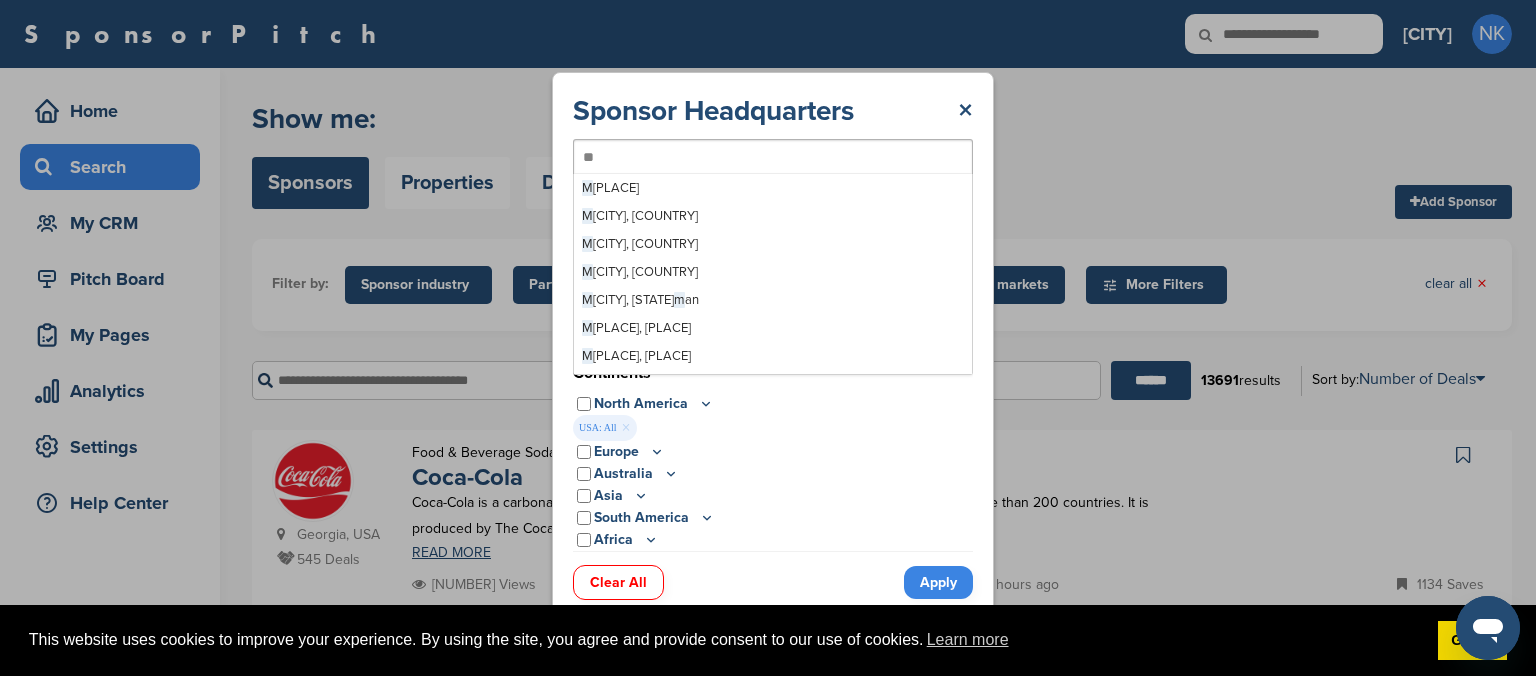 scroll, scrollTop: 0, scrollLeft: 0, axis: both 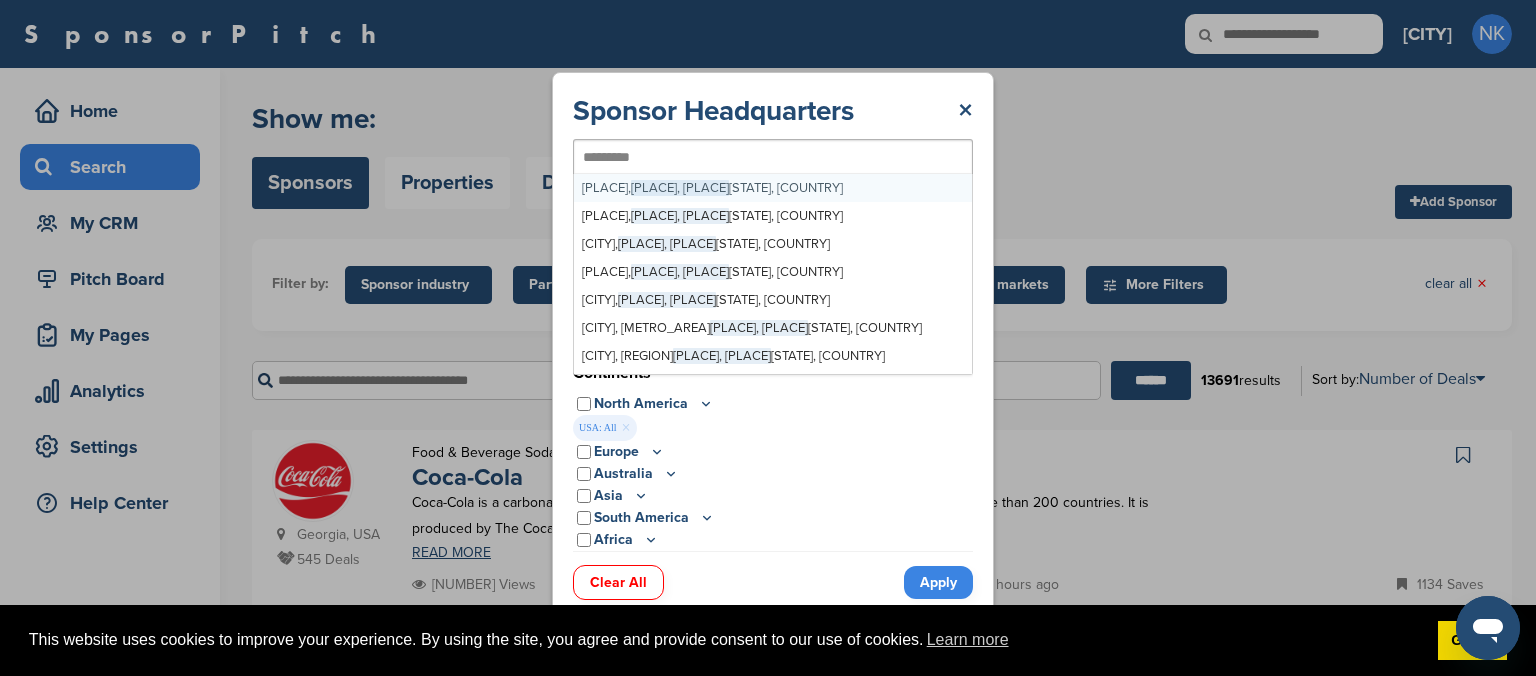 type on "**********" 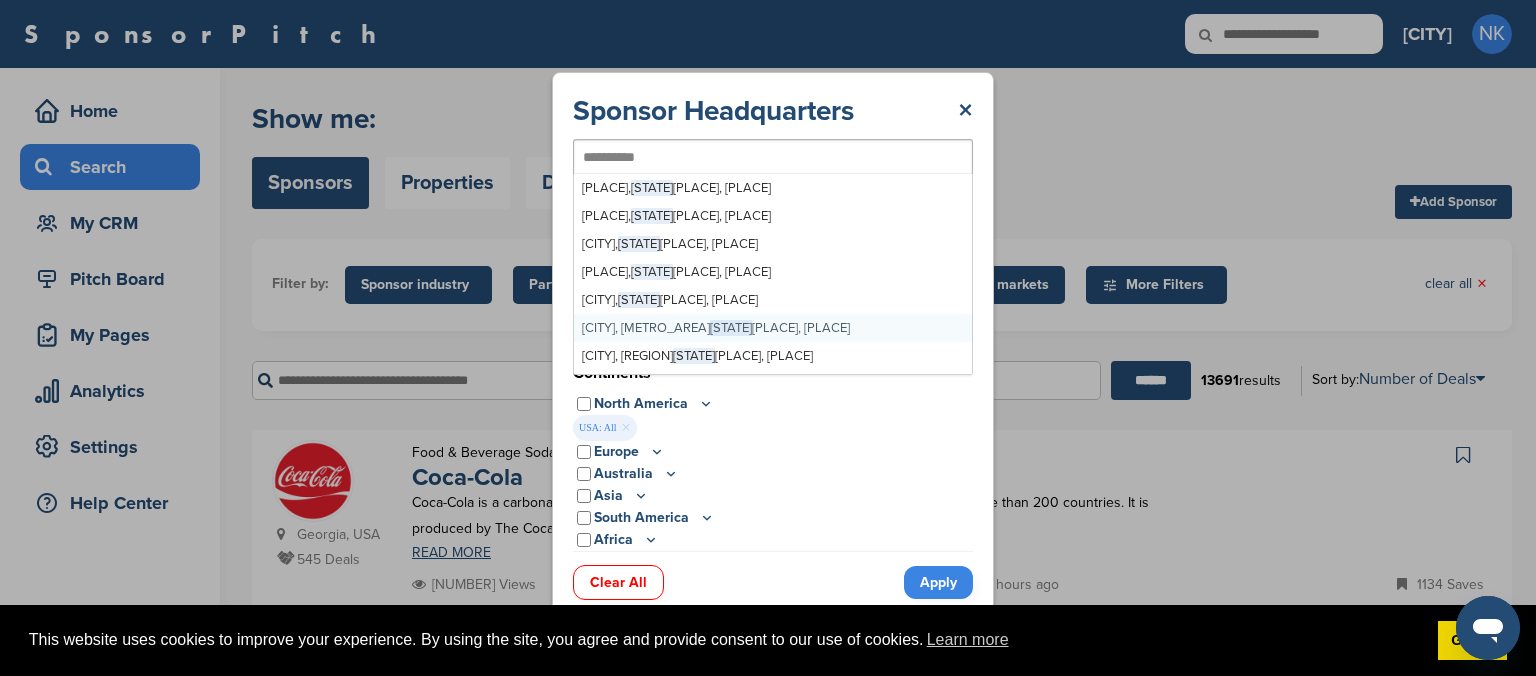 type 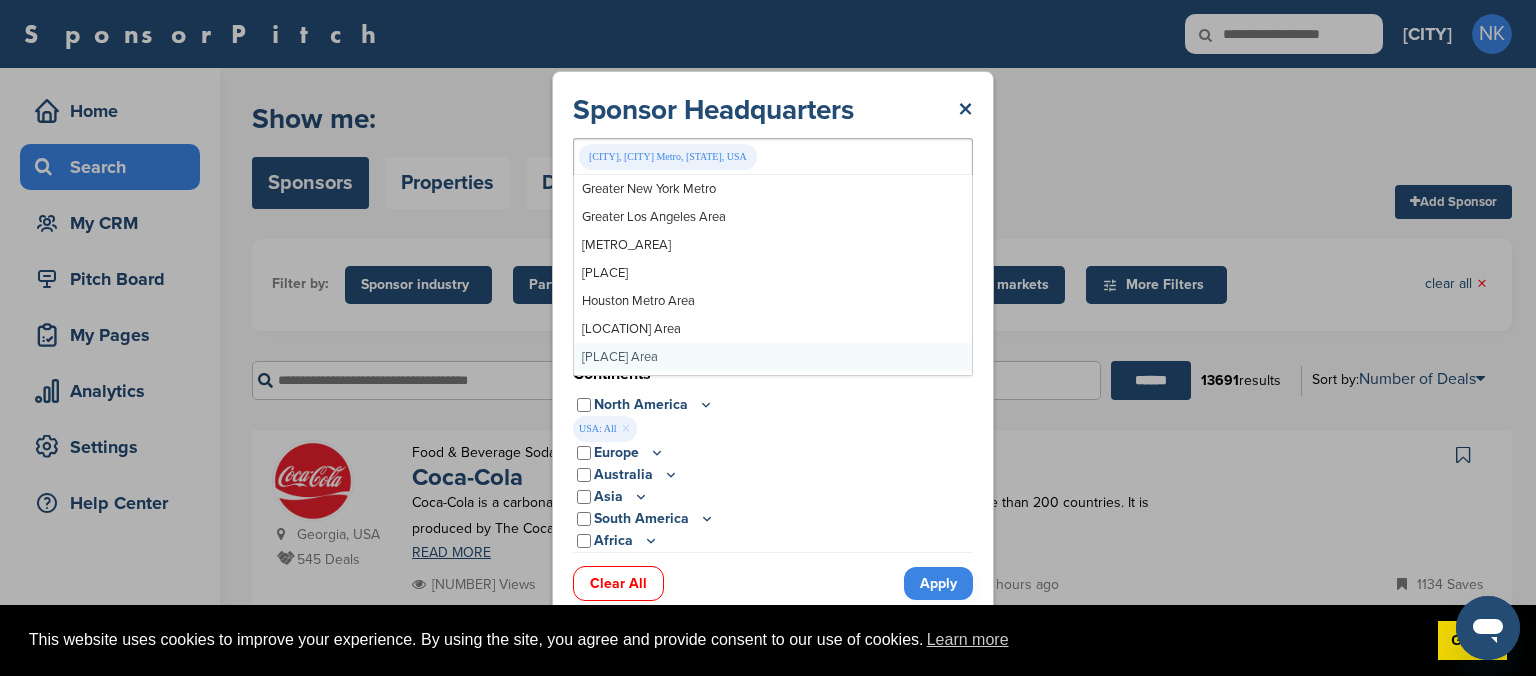click on "Apply" at bounding box center [938, 583] 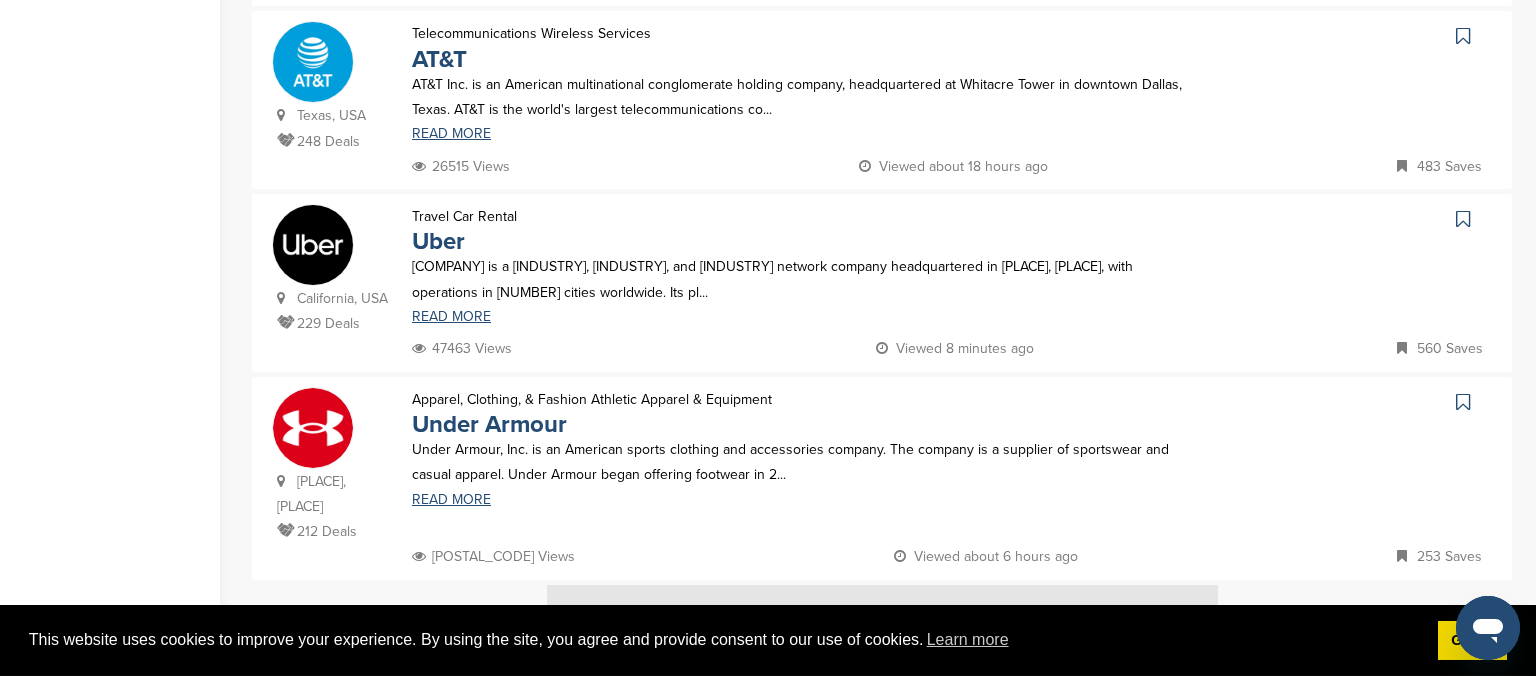 scroll, scrollTop: 1900, scrollLeft: 0, axis: vertical 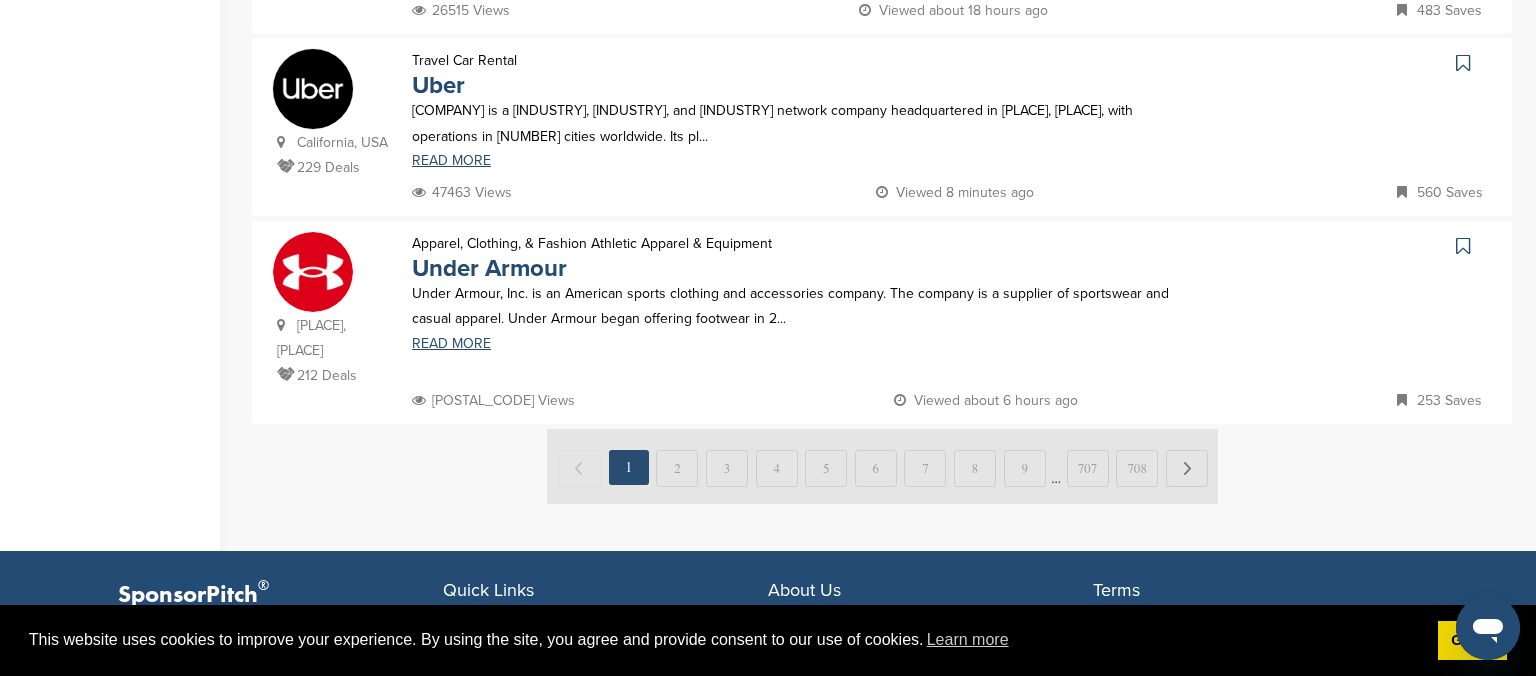 click at bounding box center (882, 466) 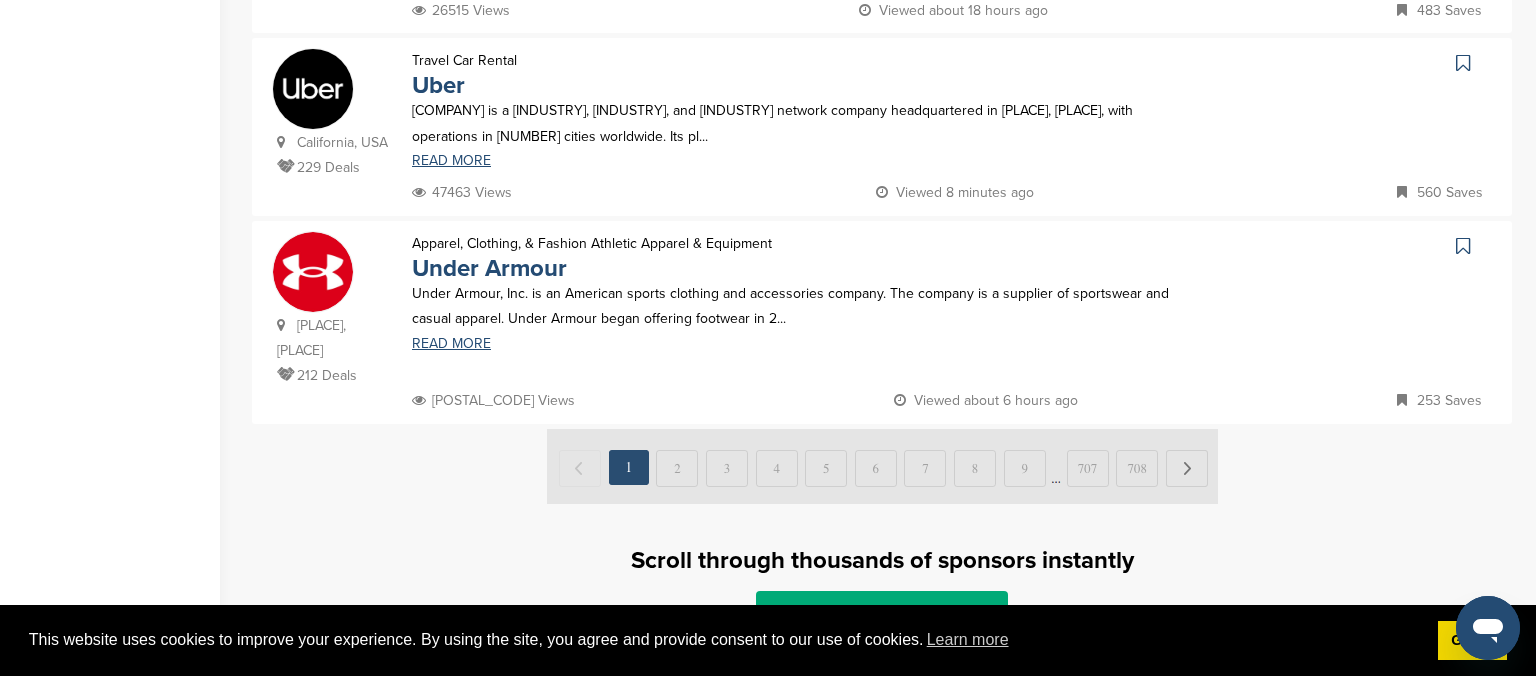 click at bounding box center [882, 466] 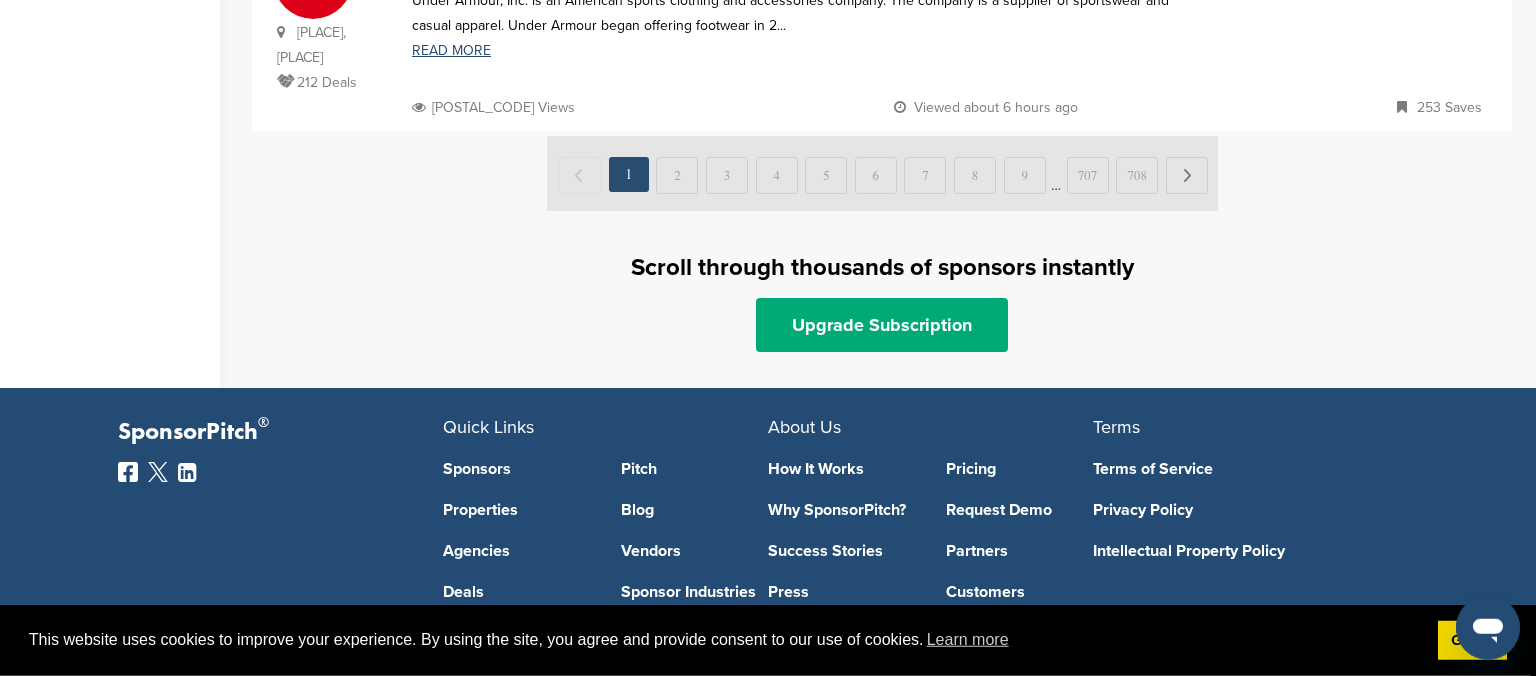 scroll, scrollTop: 2120, scrollLeft: 0, axis: vertical 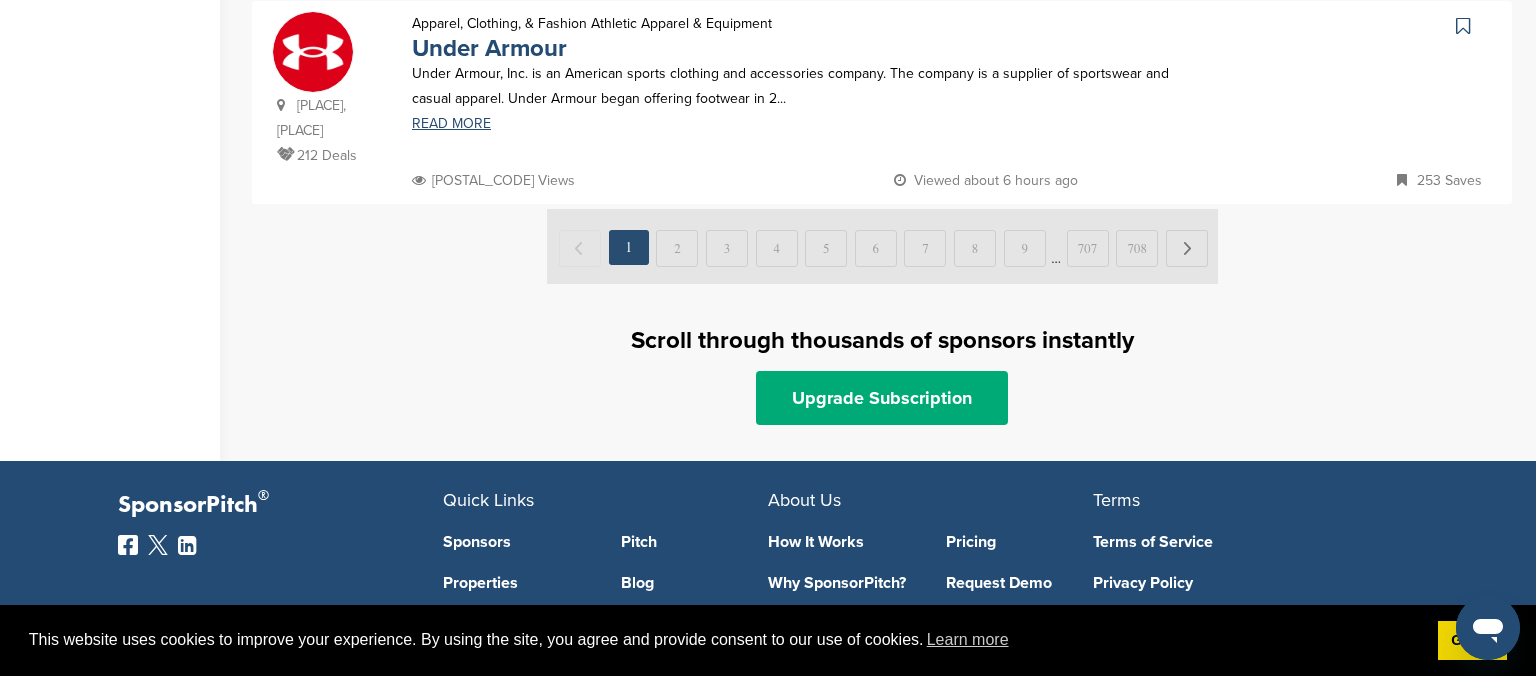 click at bounding box center (882, 246) 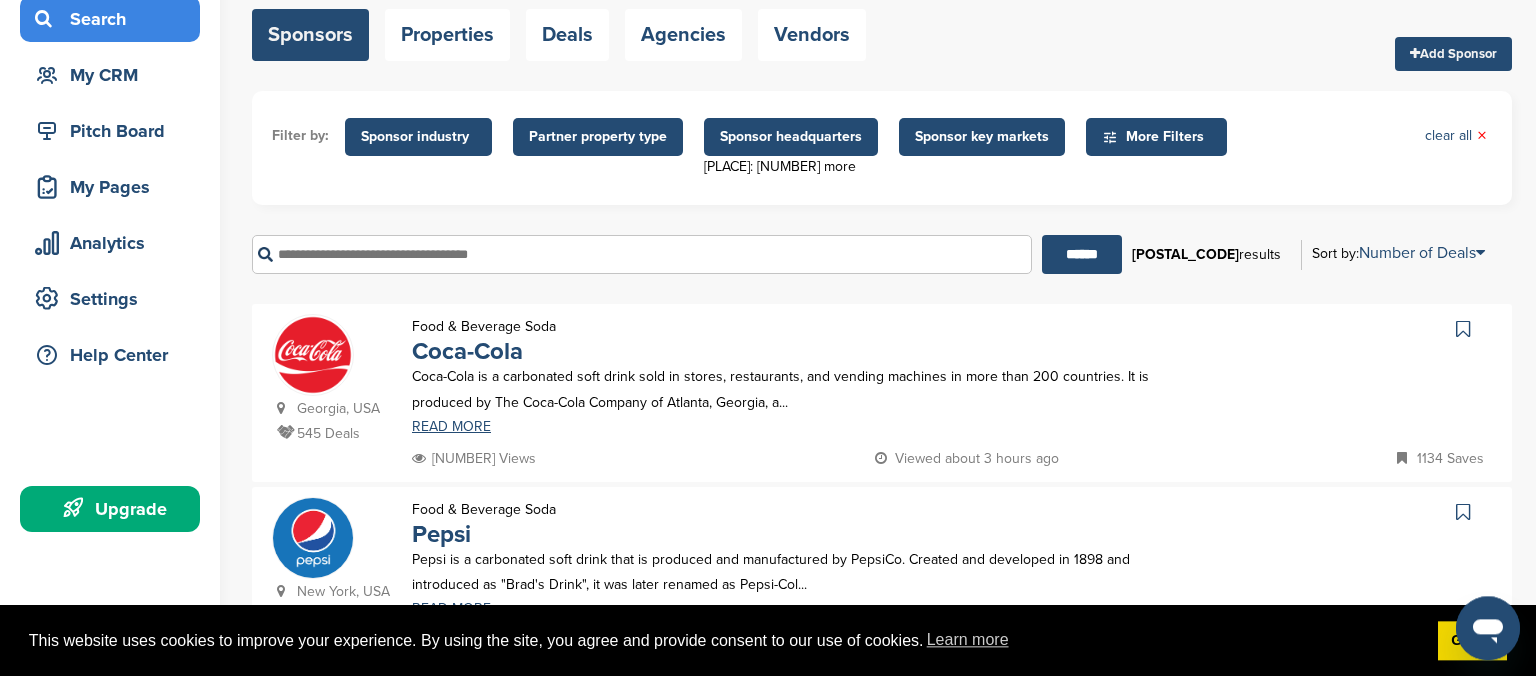 scroll, scrollTop: 0, scrollLeft: 0, axis: both 